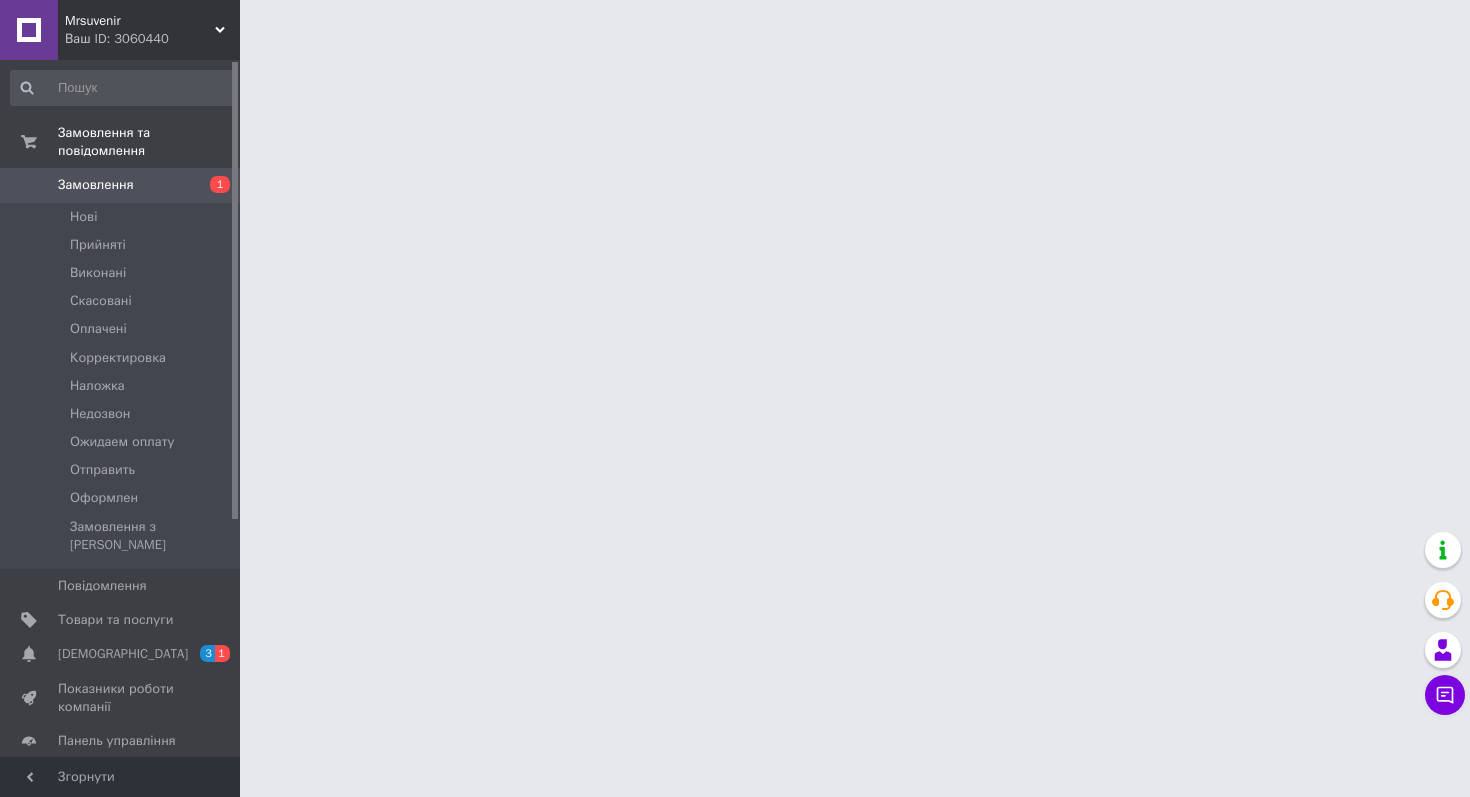 scroll, scrollTop: 0, scrollLeft: 0, axis: both 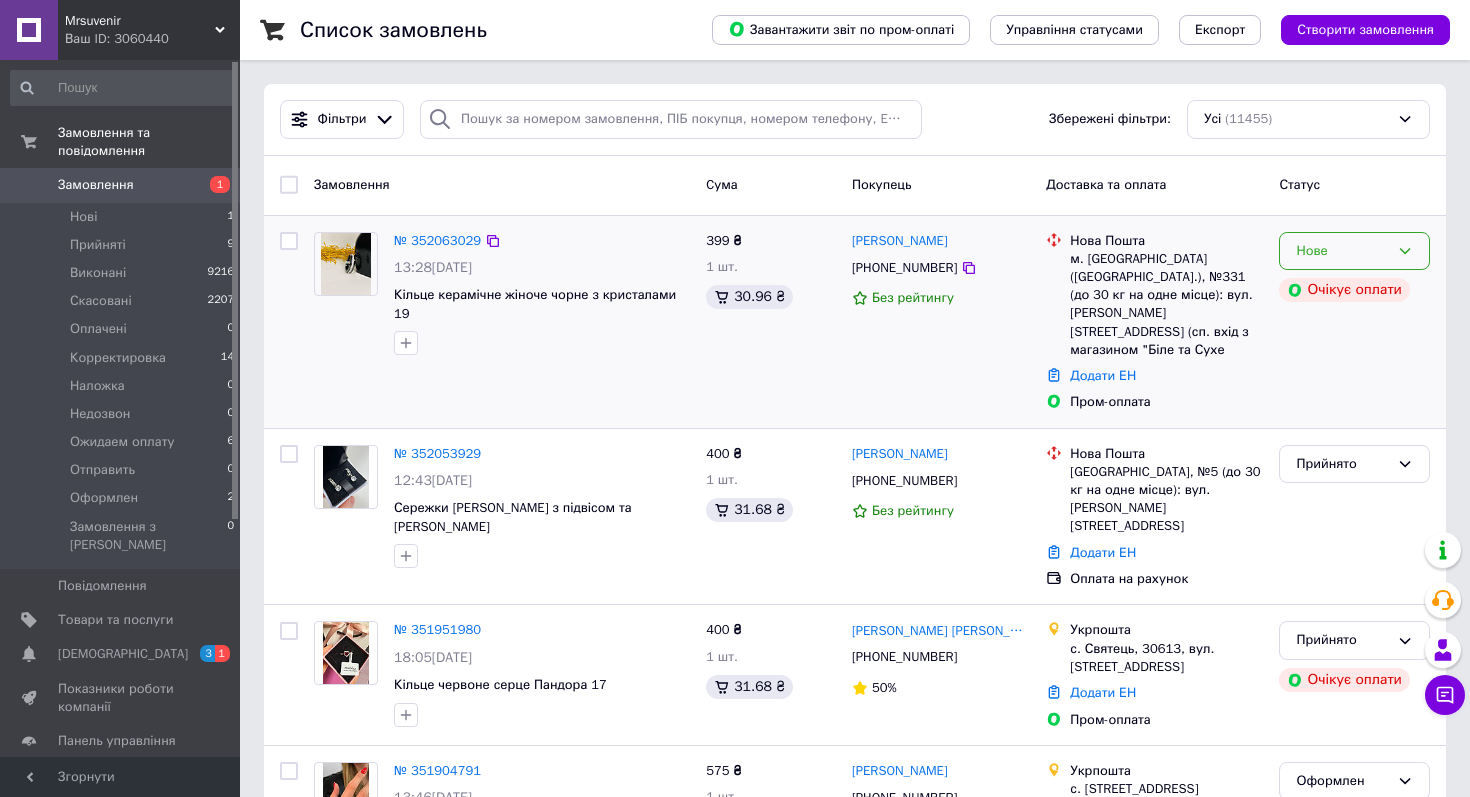 click 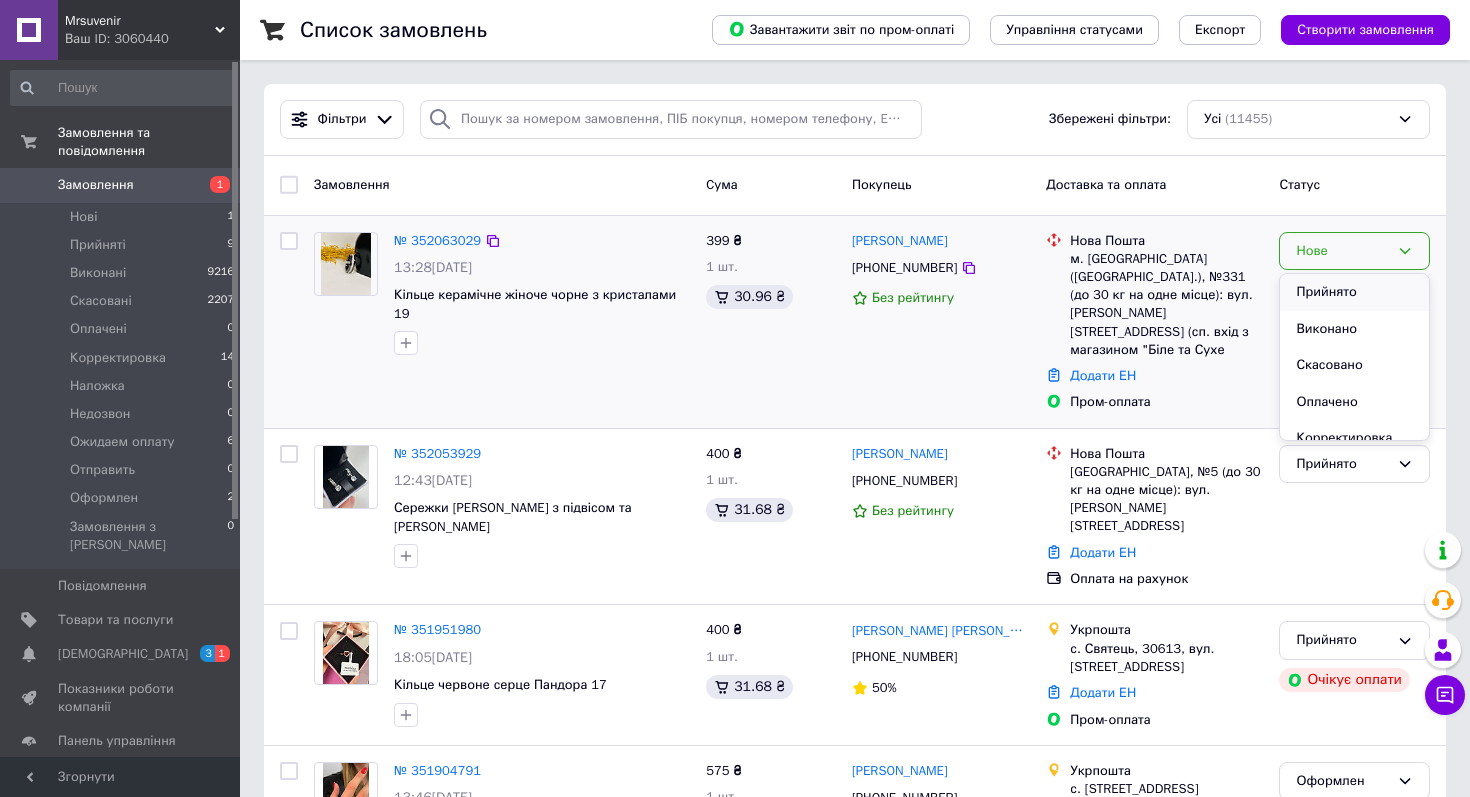 click on "Прийнято" at bounding box center (1354, 292) 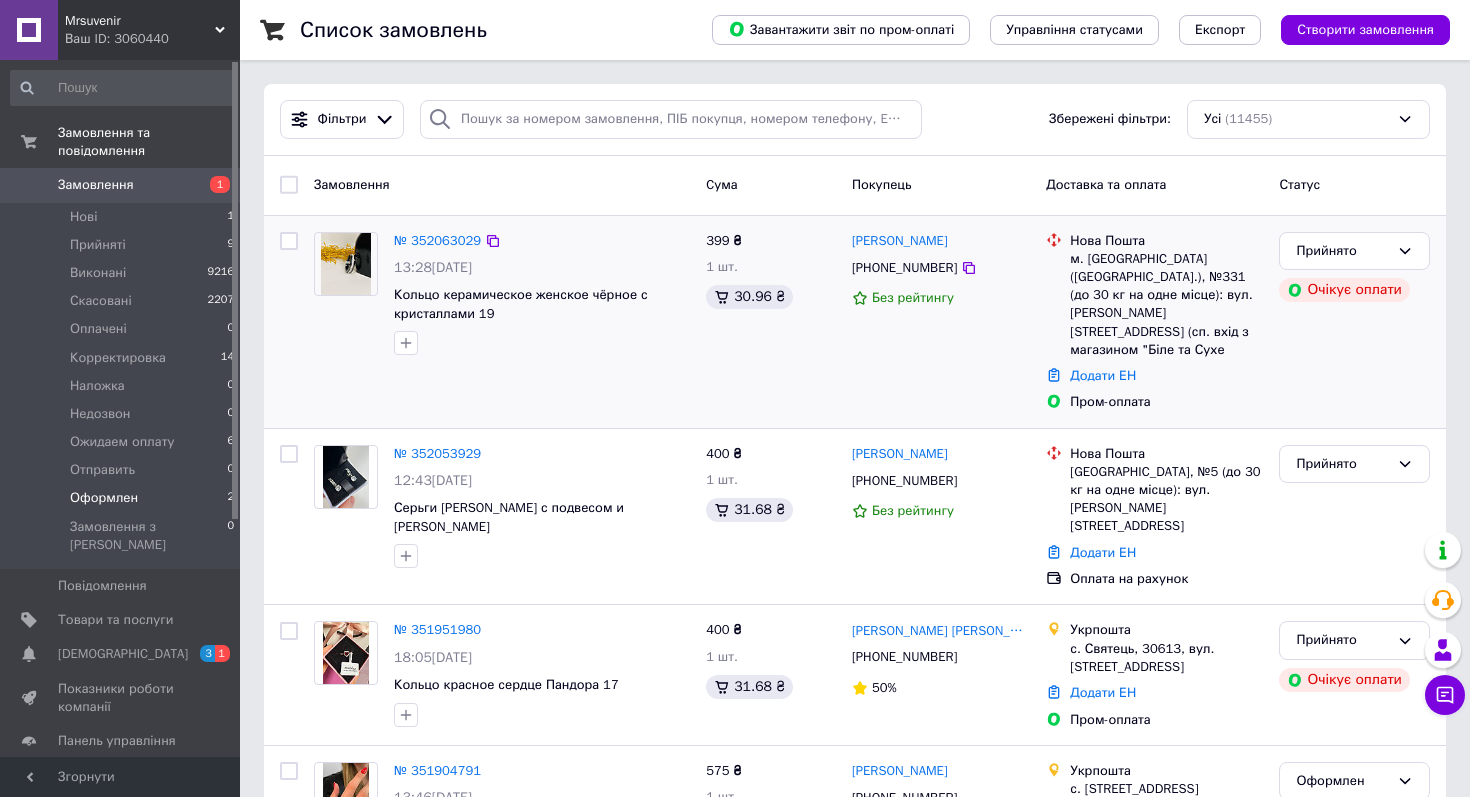click on "Оформлен 2" at bounding box center (123, 498) 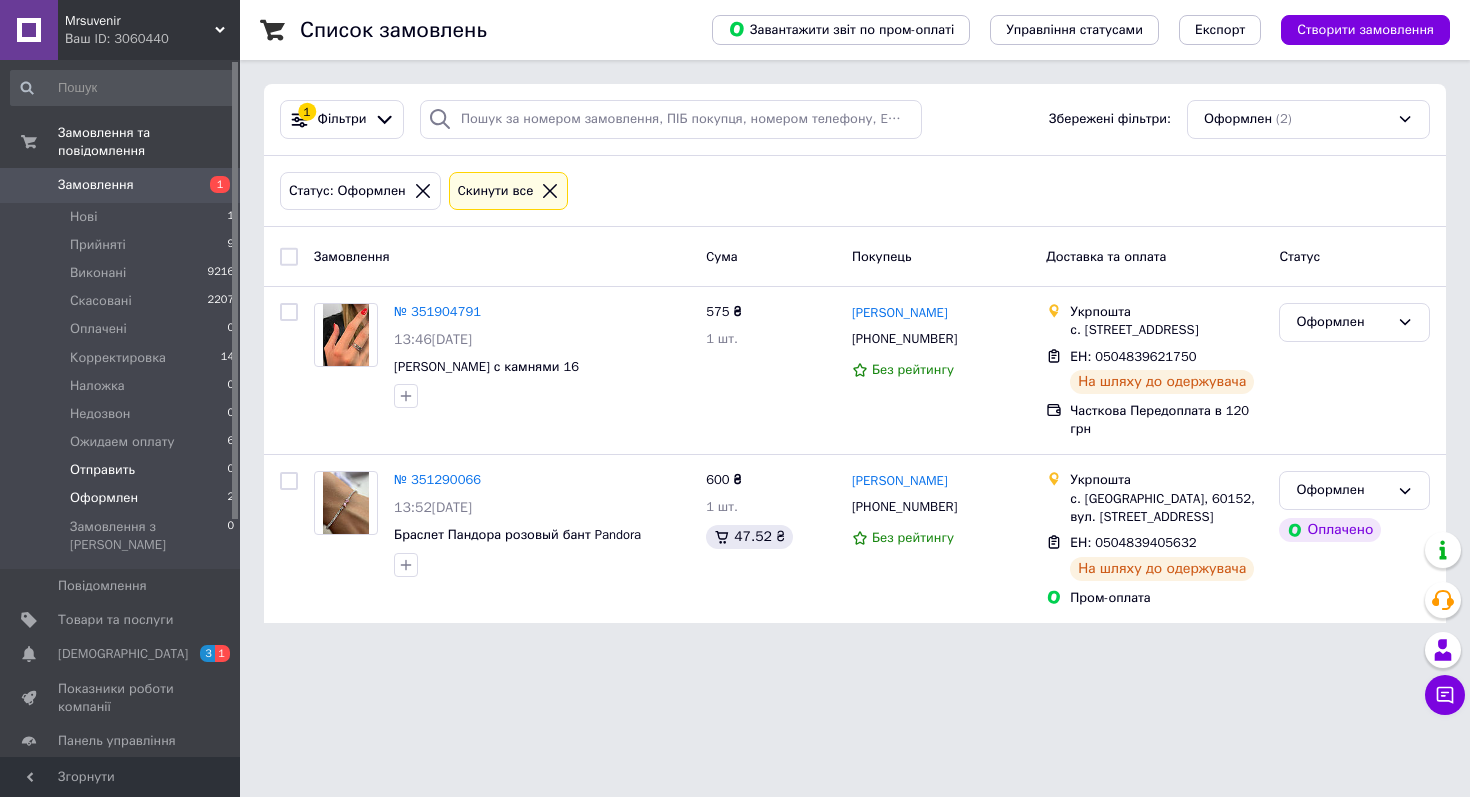 click on "Отправить 0" at bounding box center [123, 470] 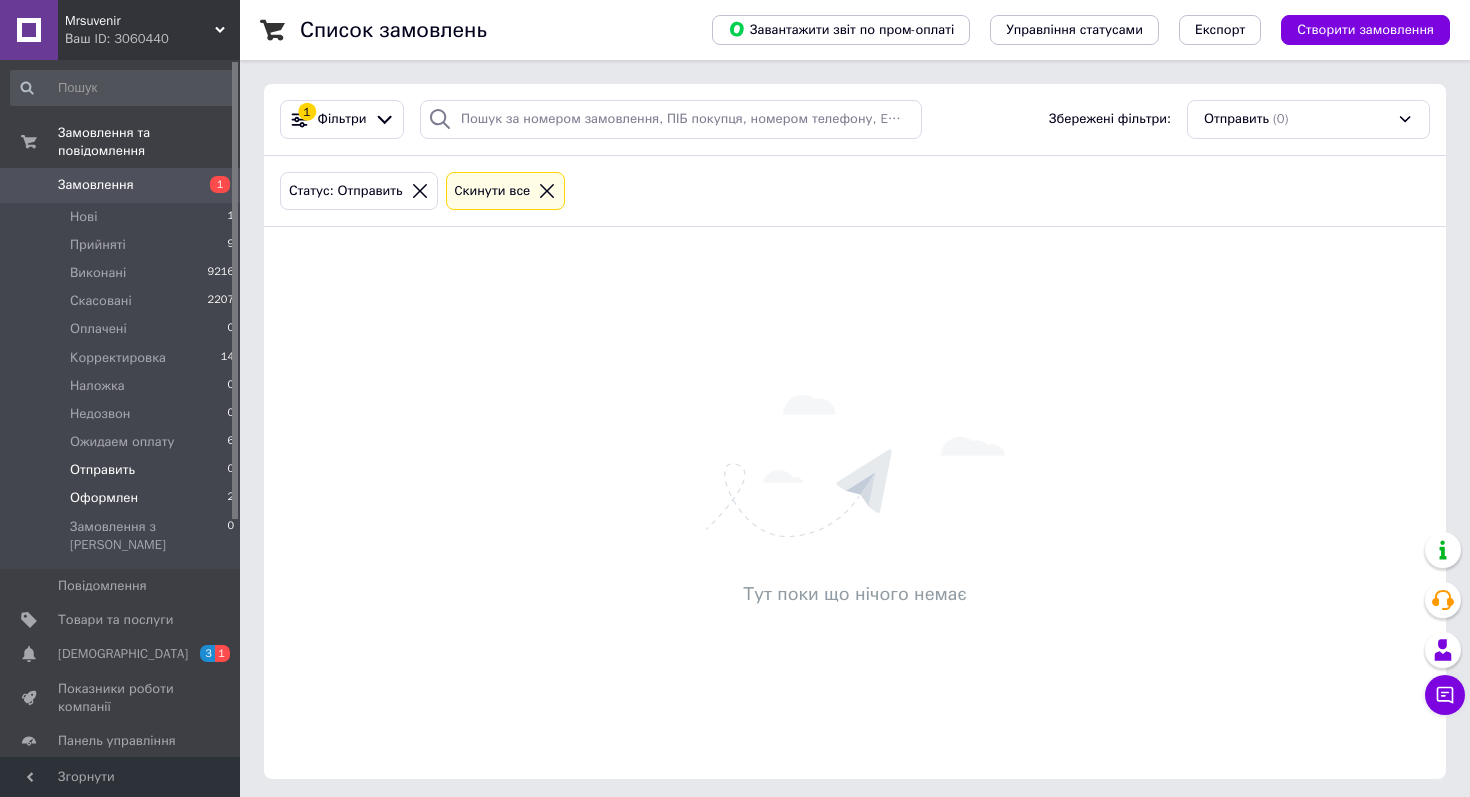 click on "Оформлен 2" at bounding box center (123, 498) 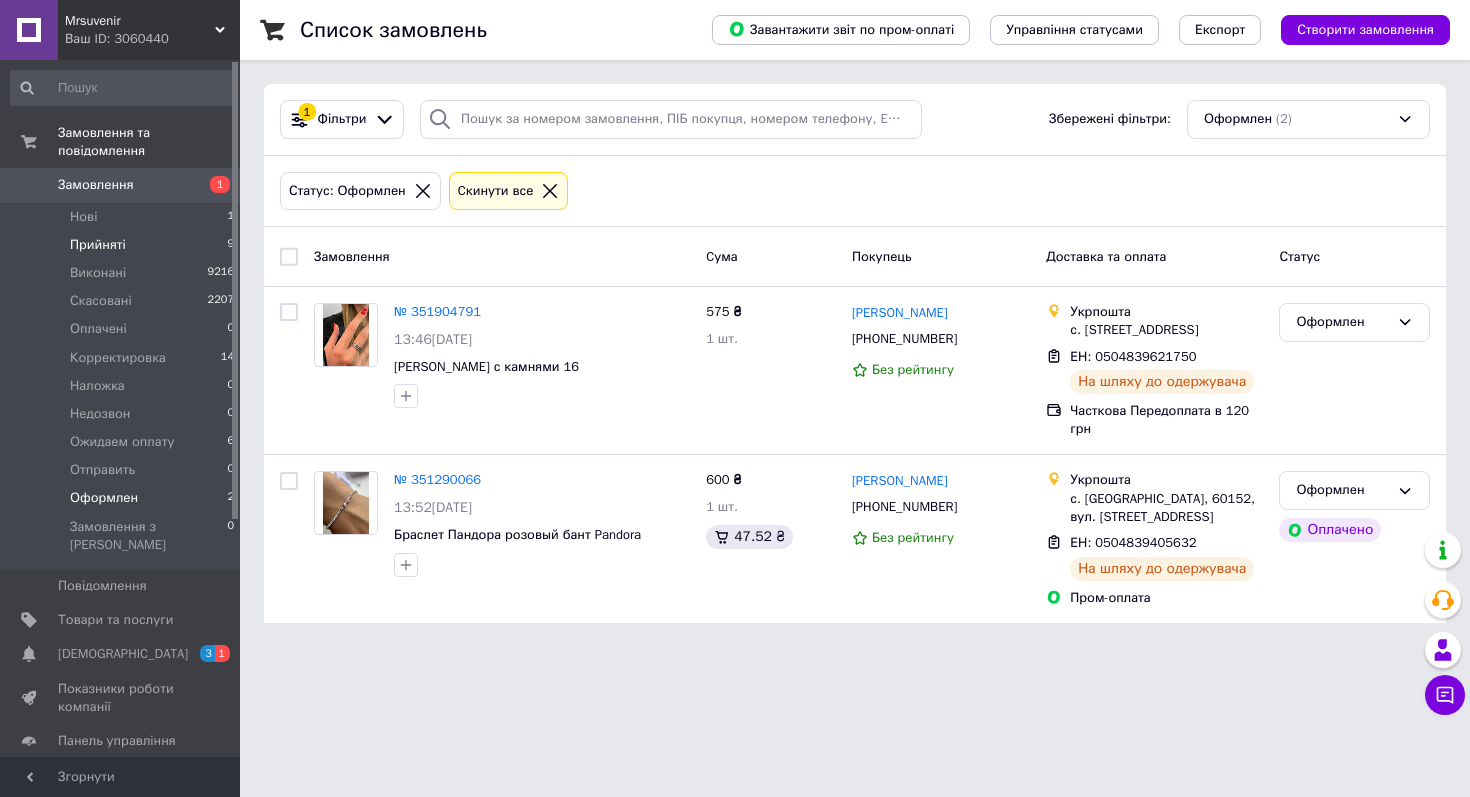 click on "Прийняті 9" at bounding box center [123, 245] 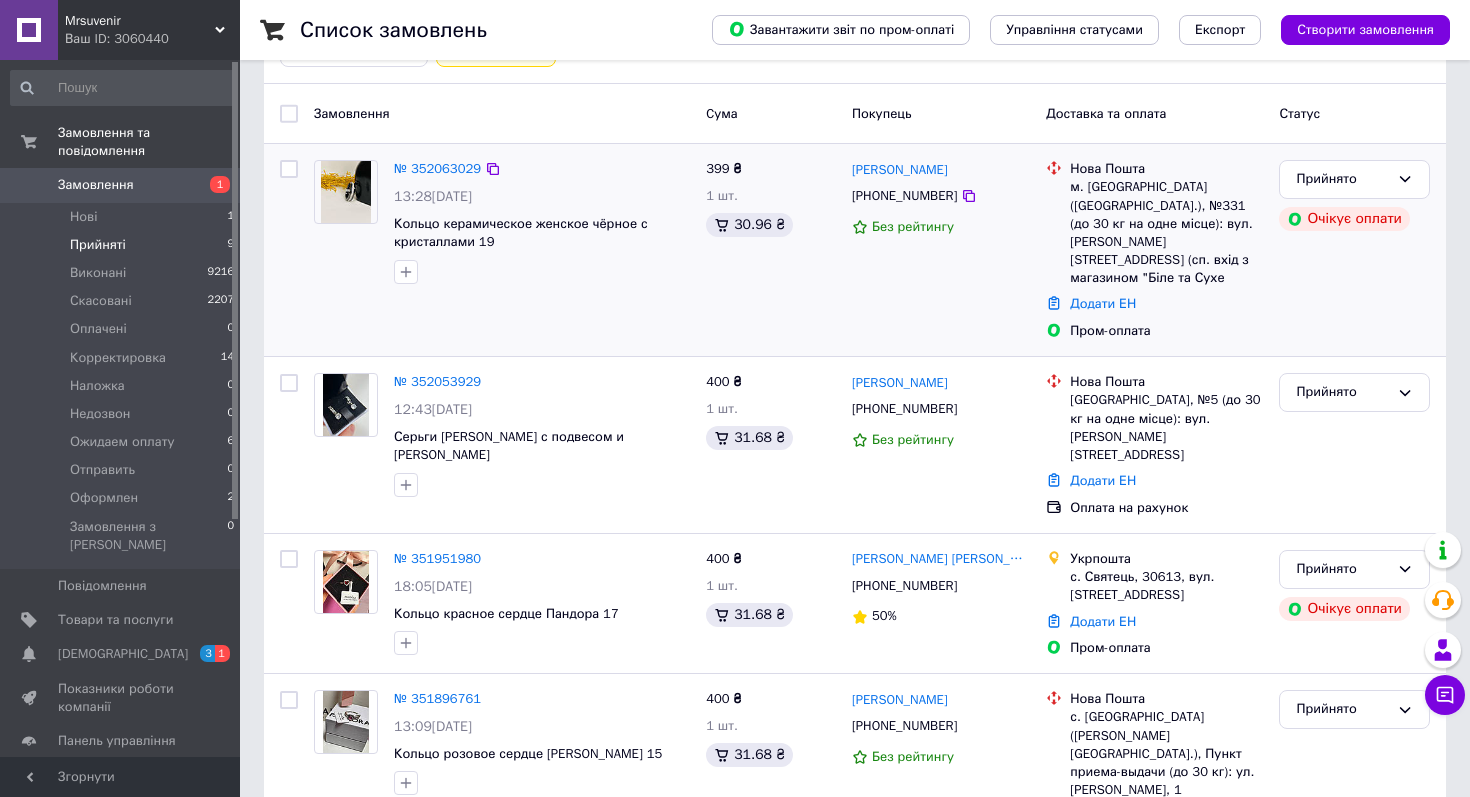 scroll, scrollTop: 152, scrollLeft: 0, axis: vertical 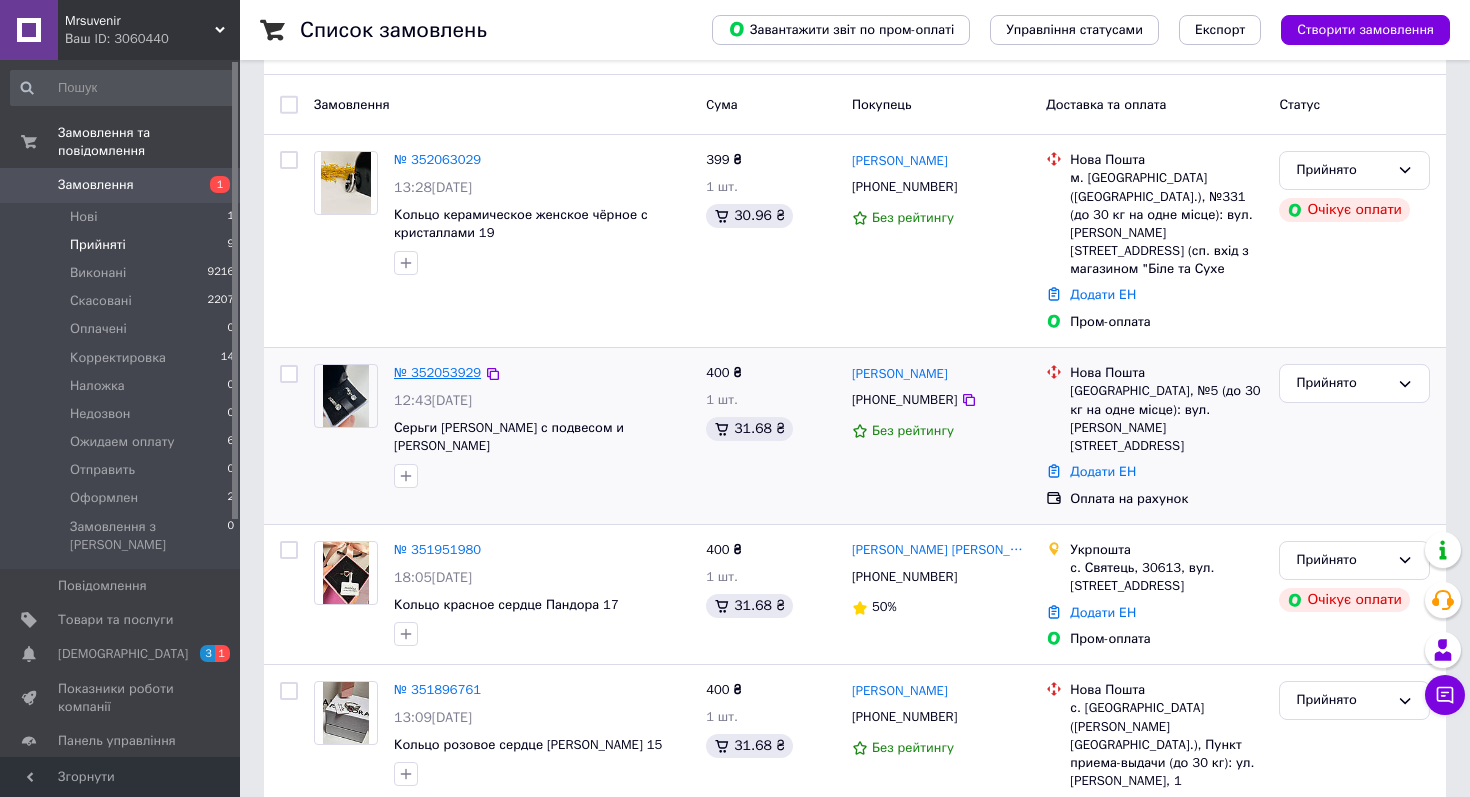 click on "№ 352053929" at bounding box center (437, 372) 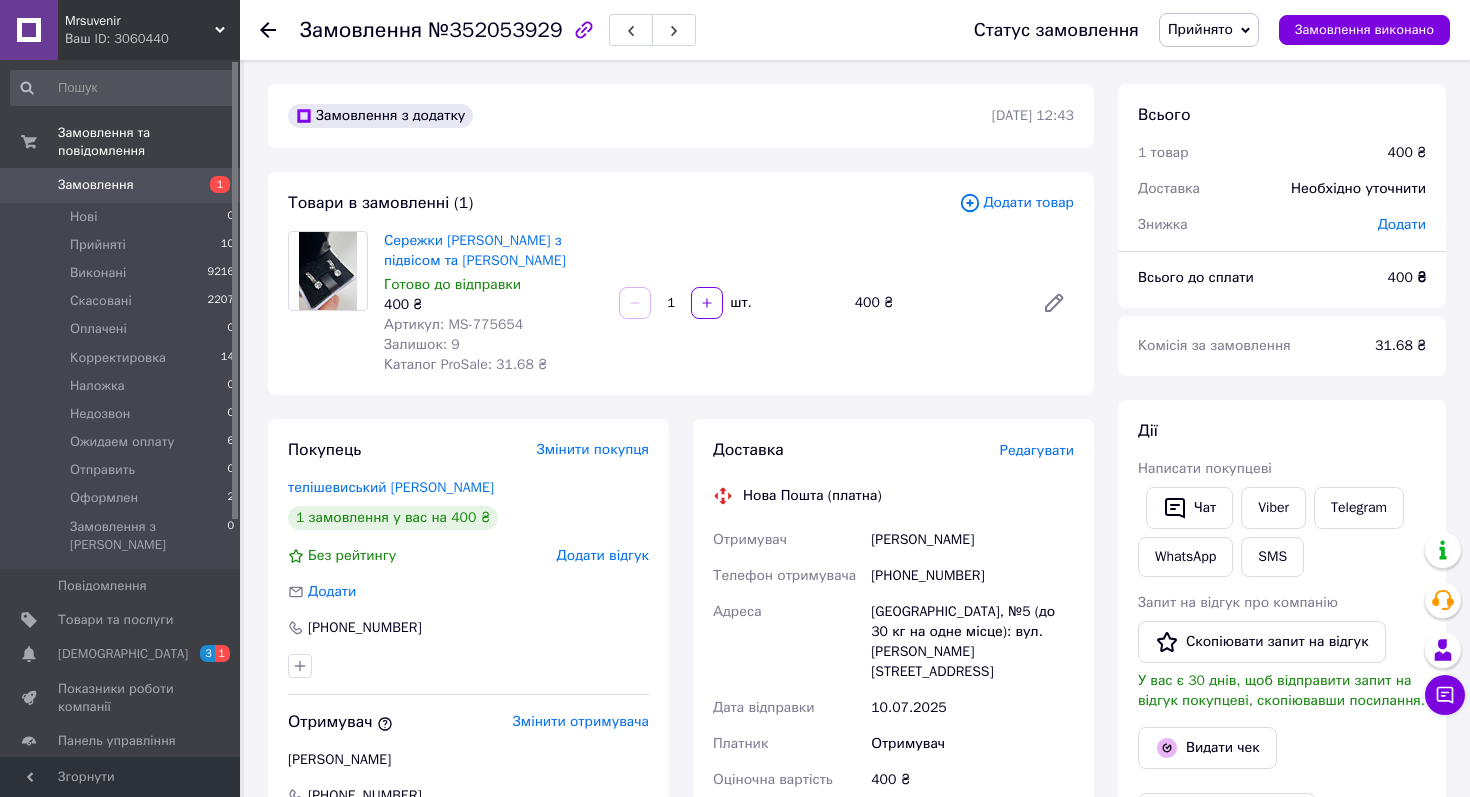 click on "Редагувати" at bounding box center [1037, 450] 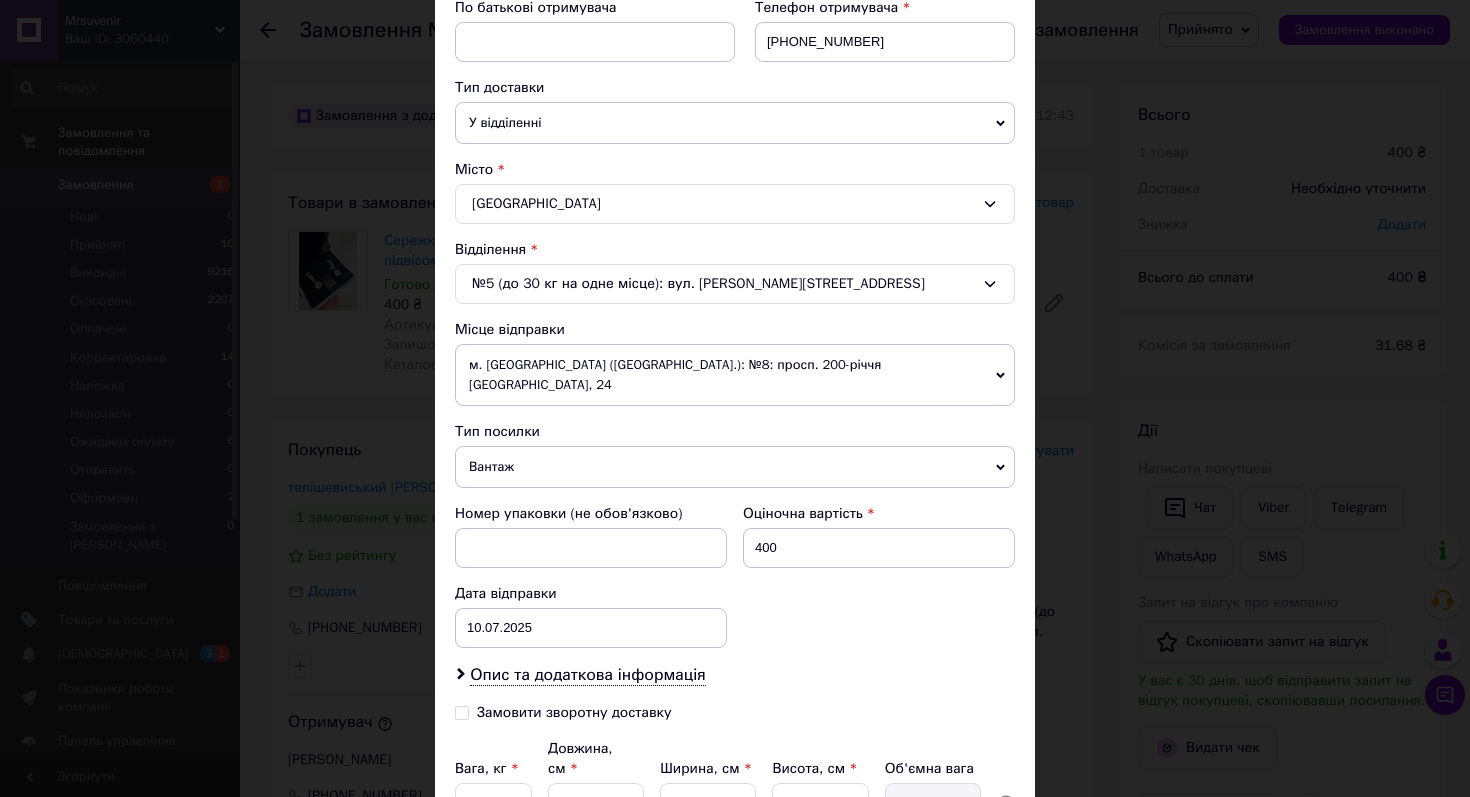 scroll, scrollTop: 587, scrollLeft: 0, axis: vertical 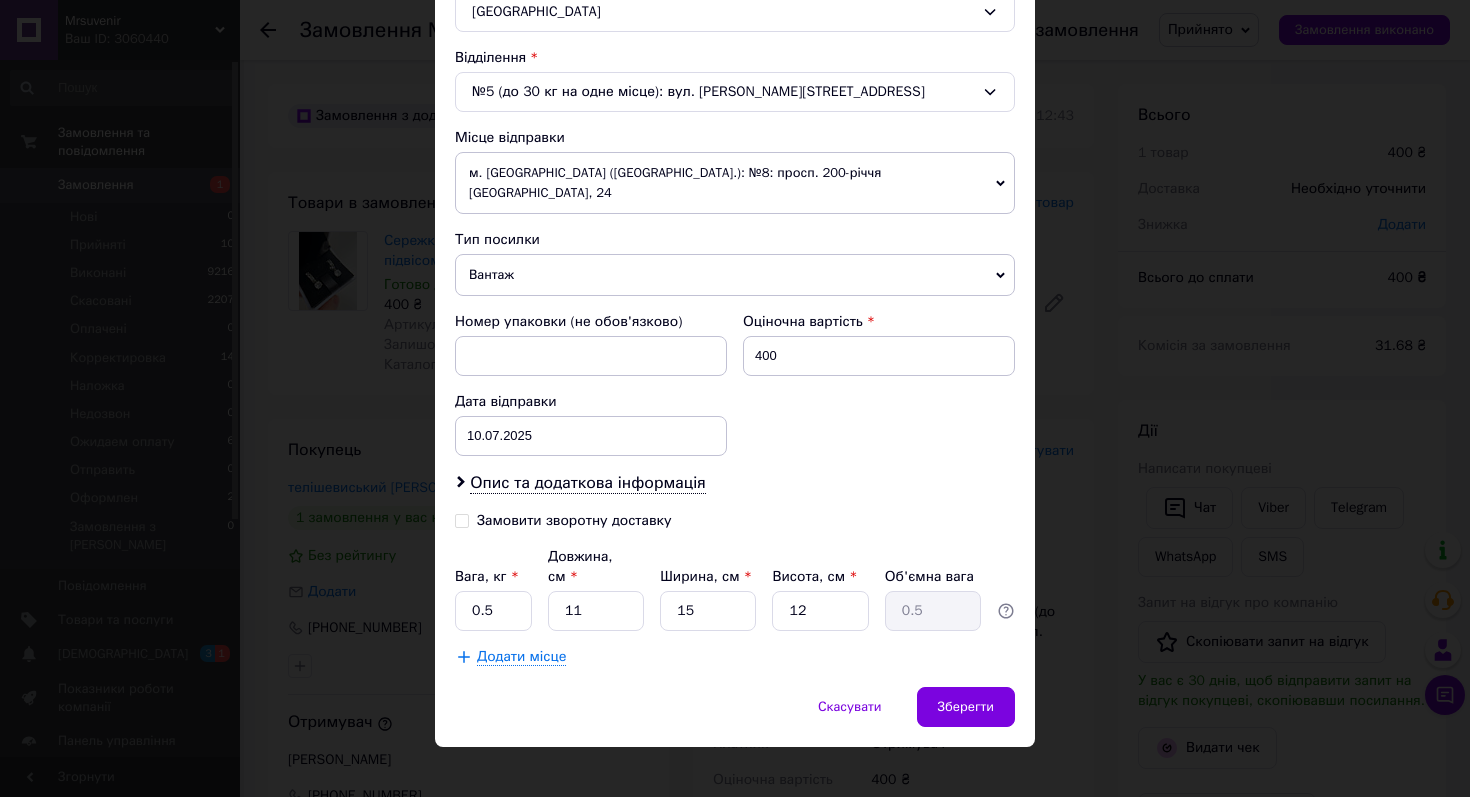 click on "Замовити зворотну доставку" at bounding box center (462, 519) 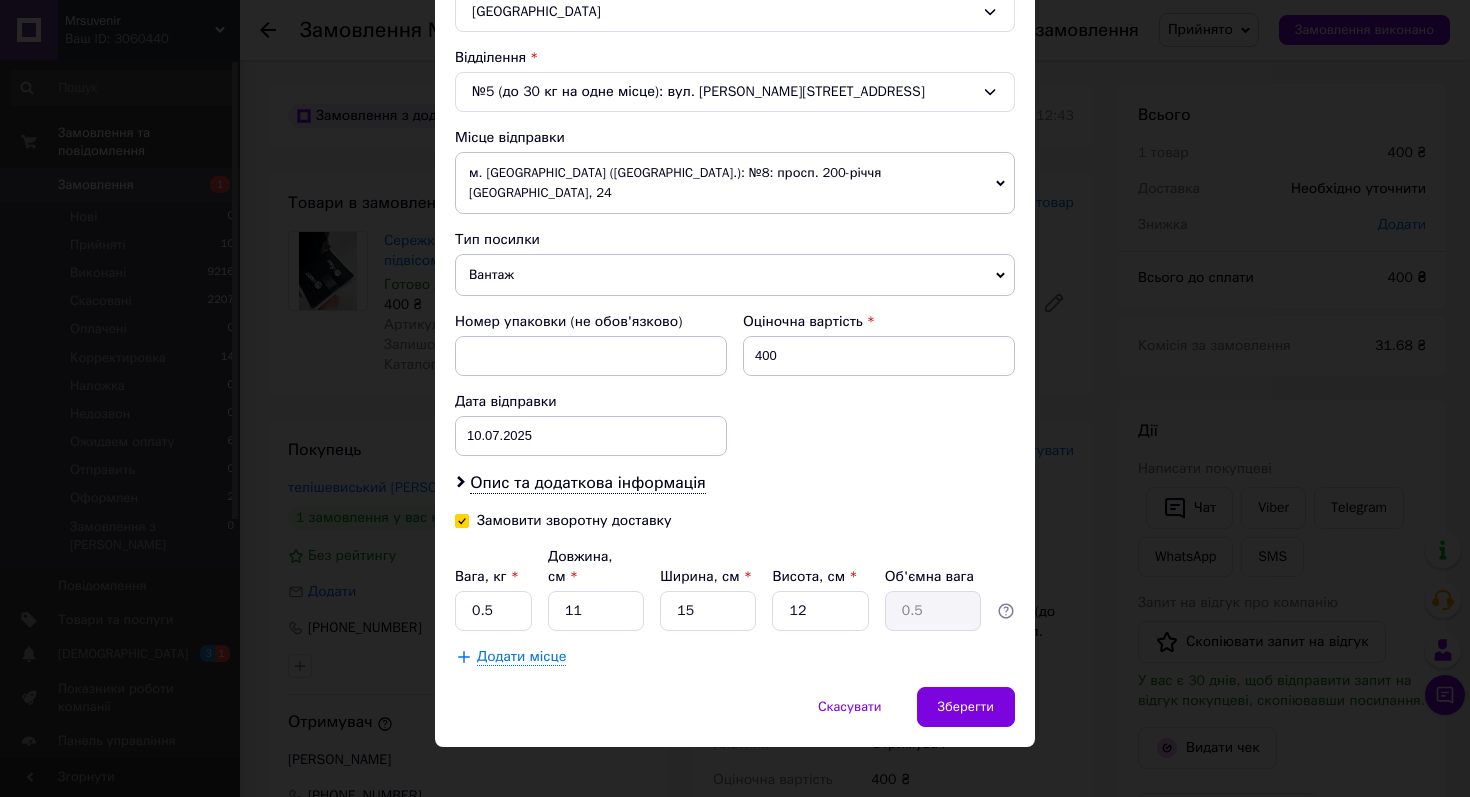 checkbox on "true" 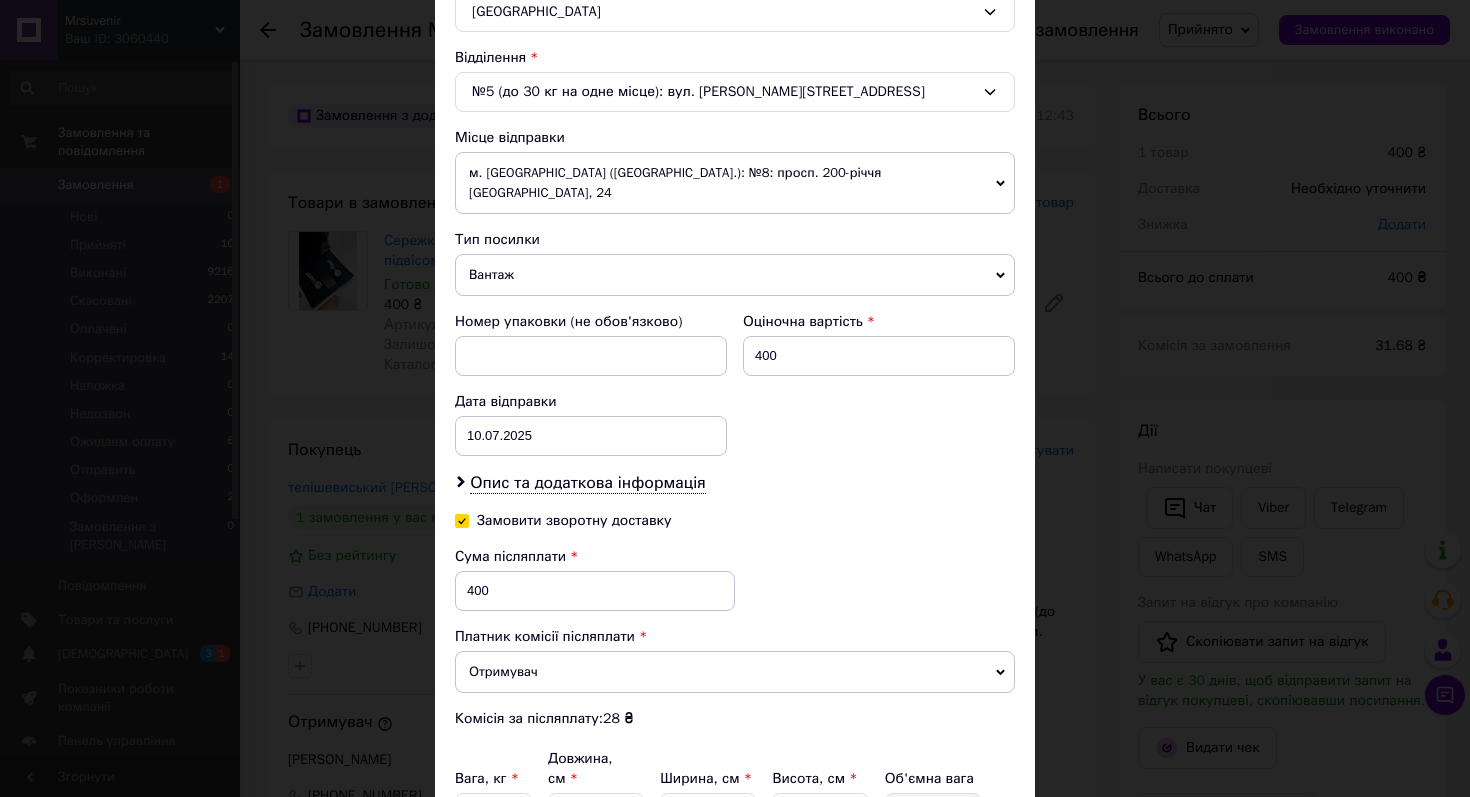 scroll, scrollTop: 723, scrollLeft: 0, axis: vertical 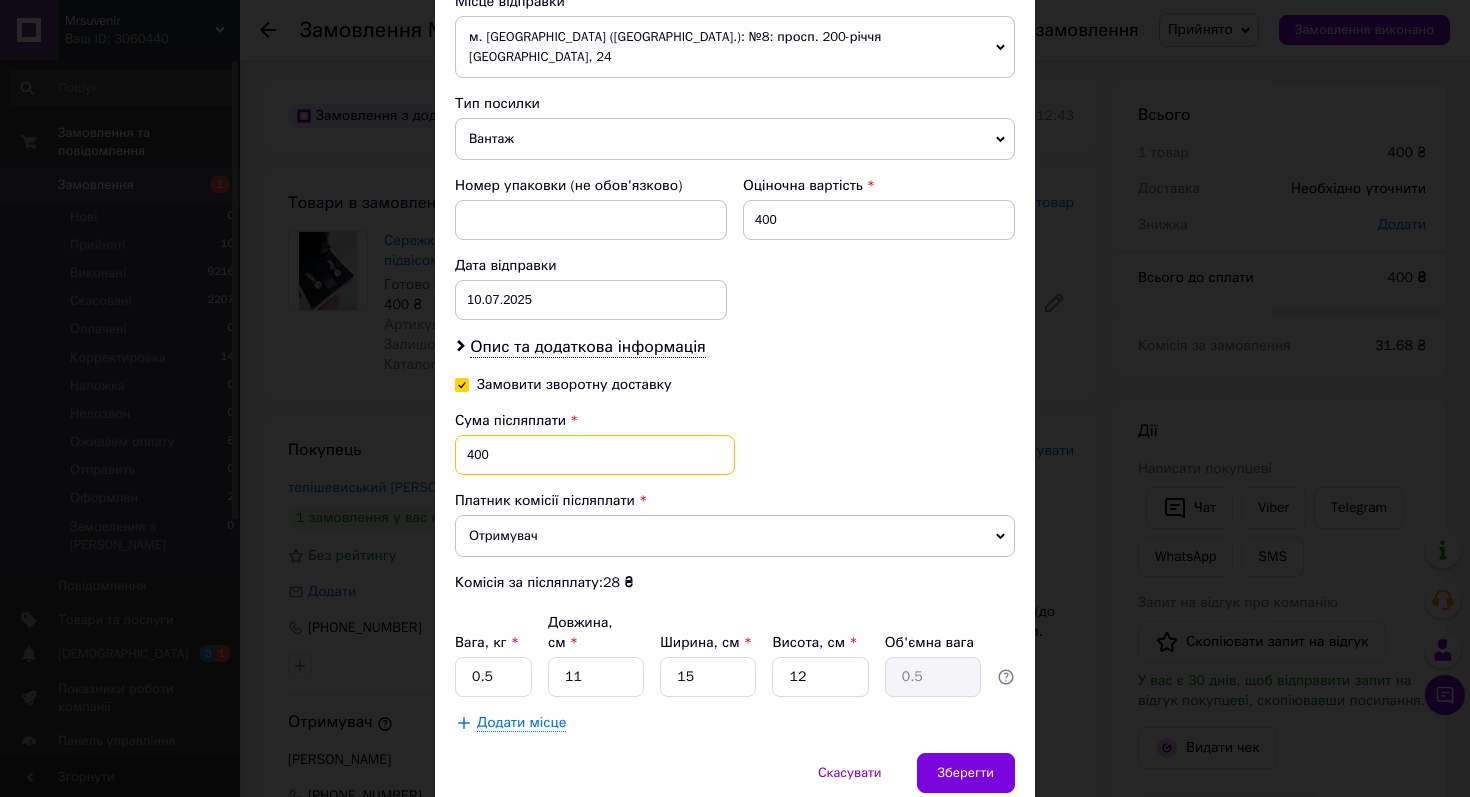 click on "400" at bounding box center (595, 455) 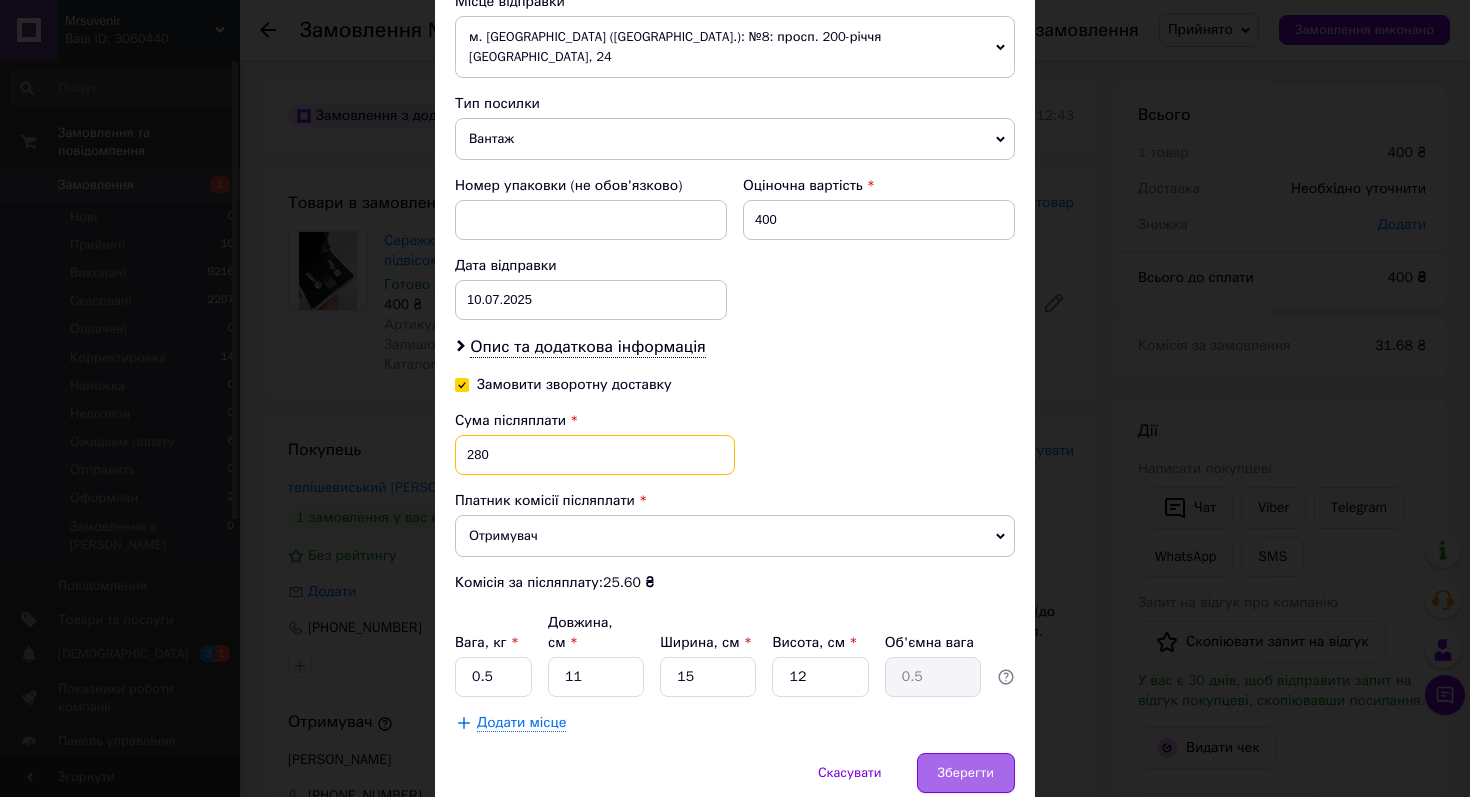 type on "280" 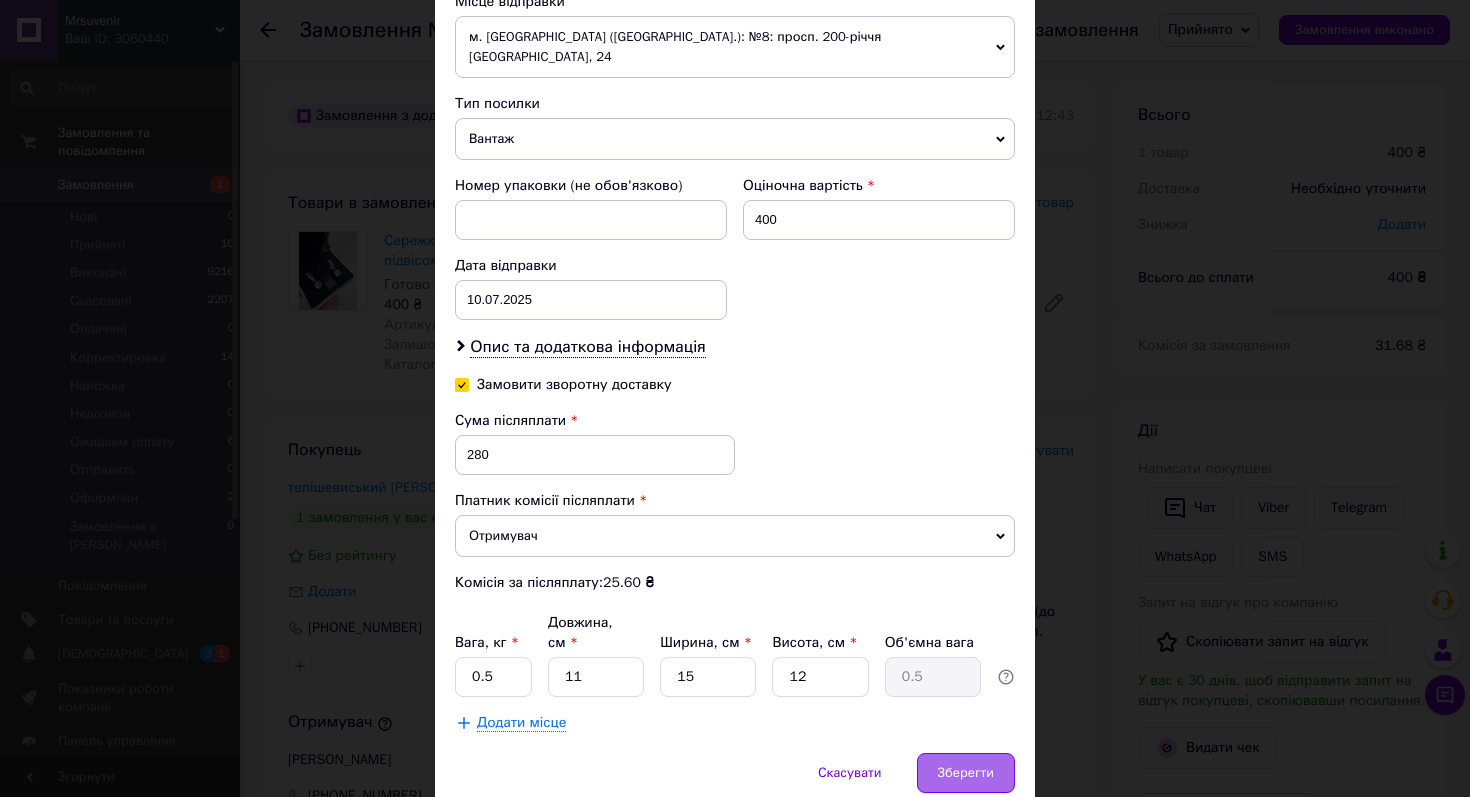 click on "Зберегти" at bounding box center [966, 773] 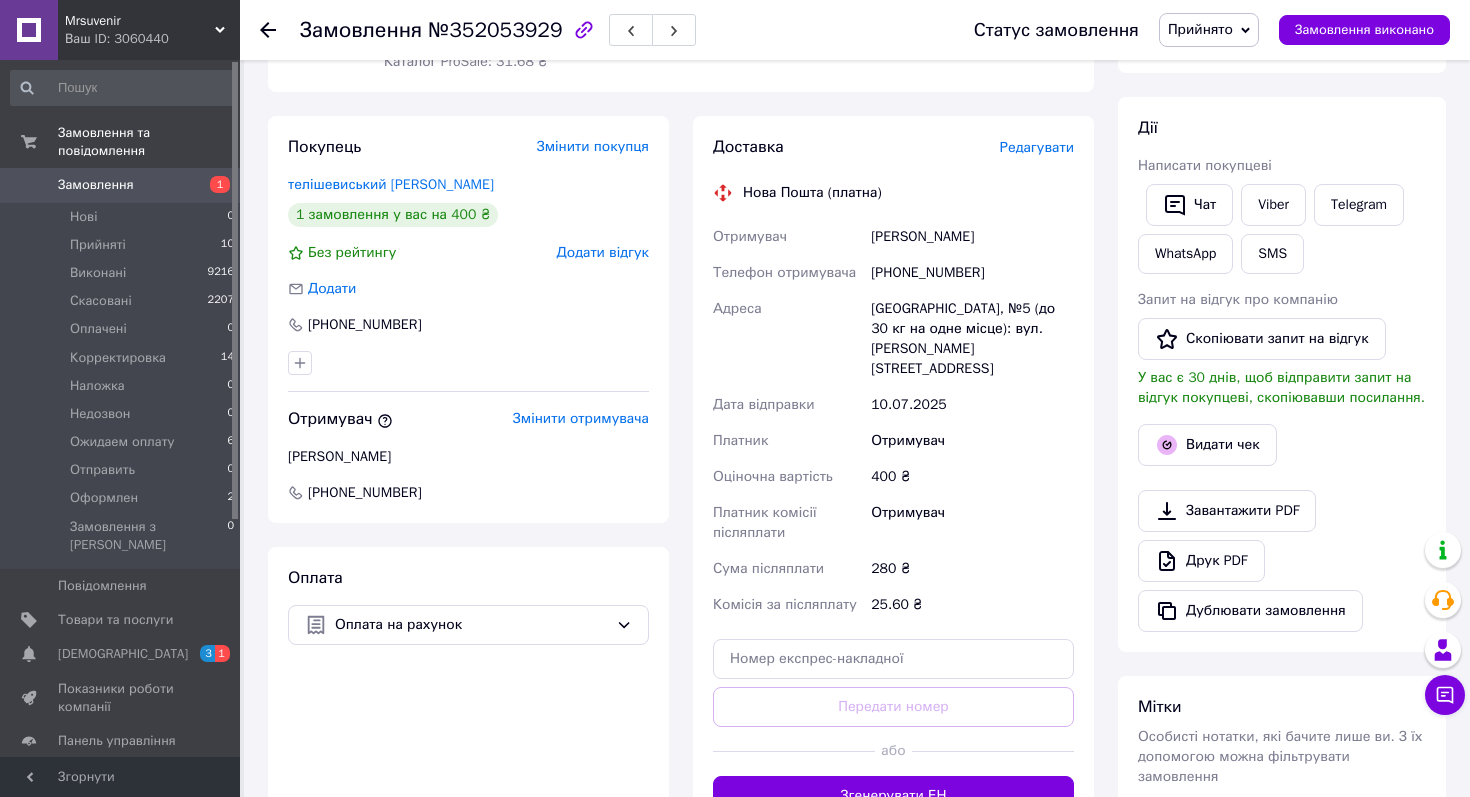 scroll, scrollTop: 353, scrollLeft: 0, axis: vertical 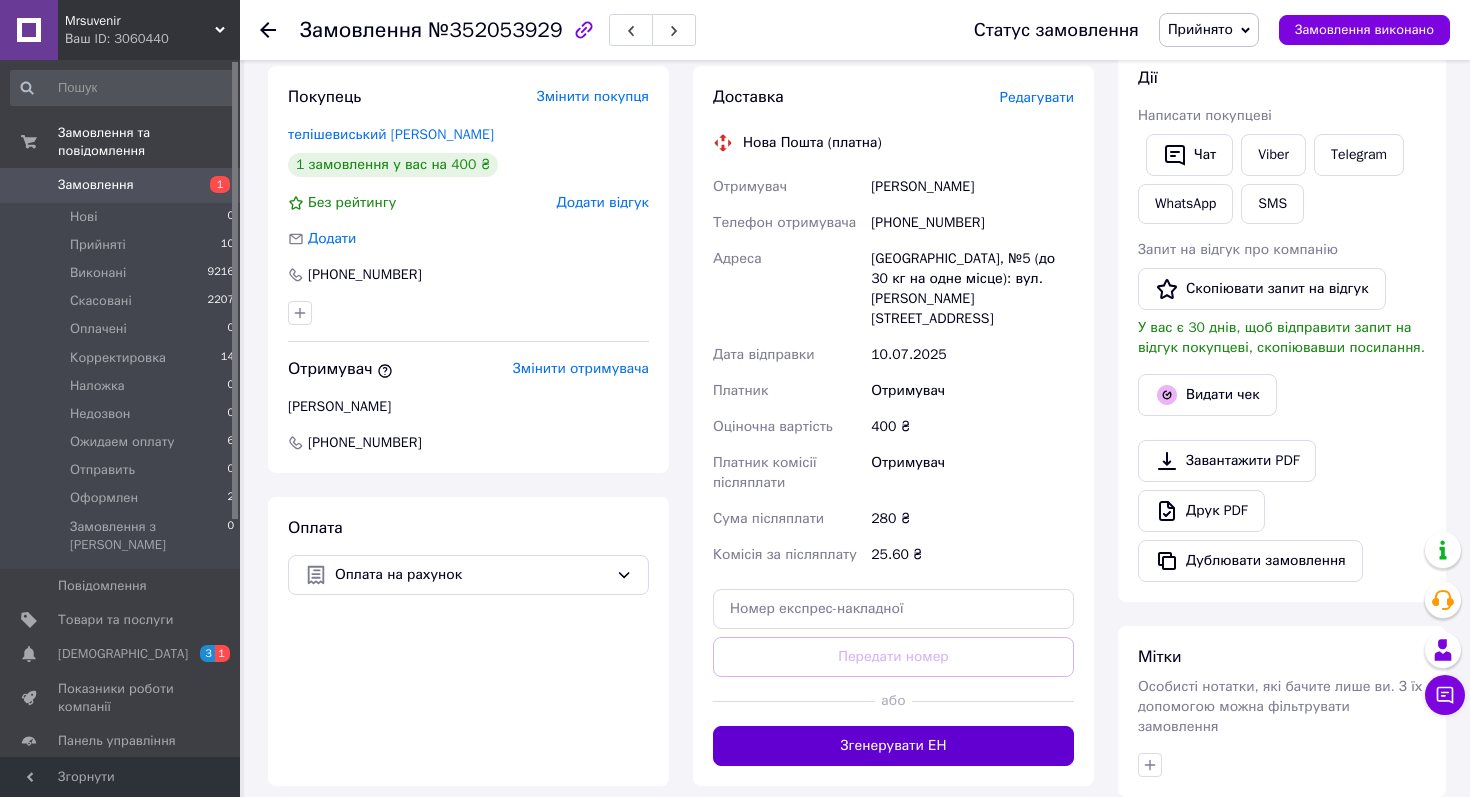 click on "Згенерувати ЕН" at bounding box center (893, 746) 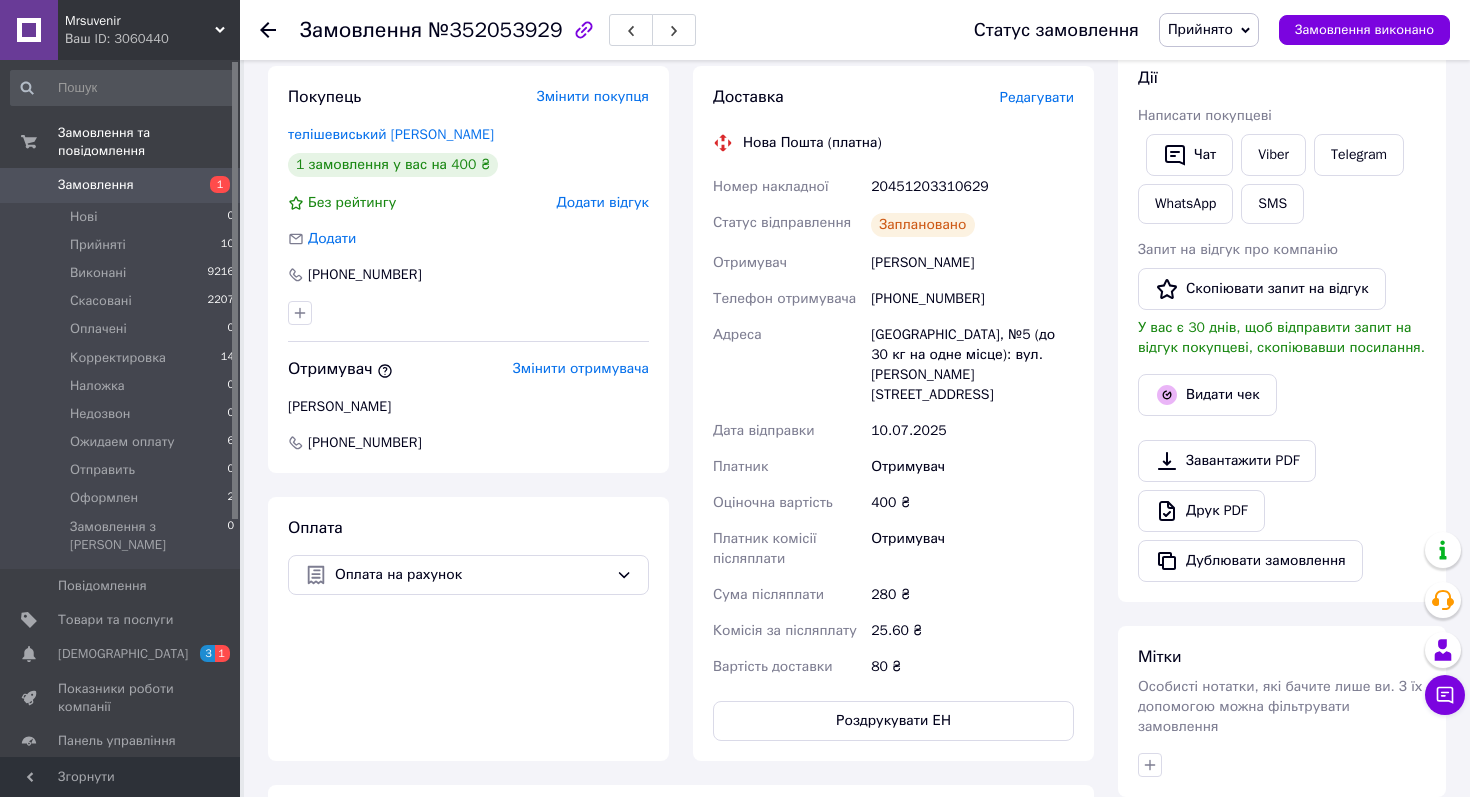 click on "Прийнято" at bounding box center (1200, 29) 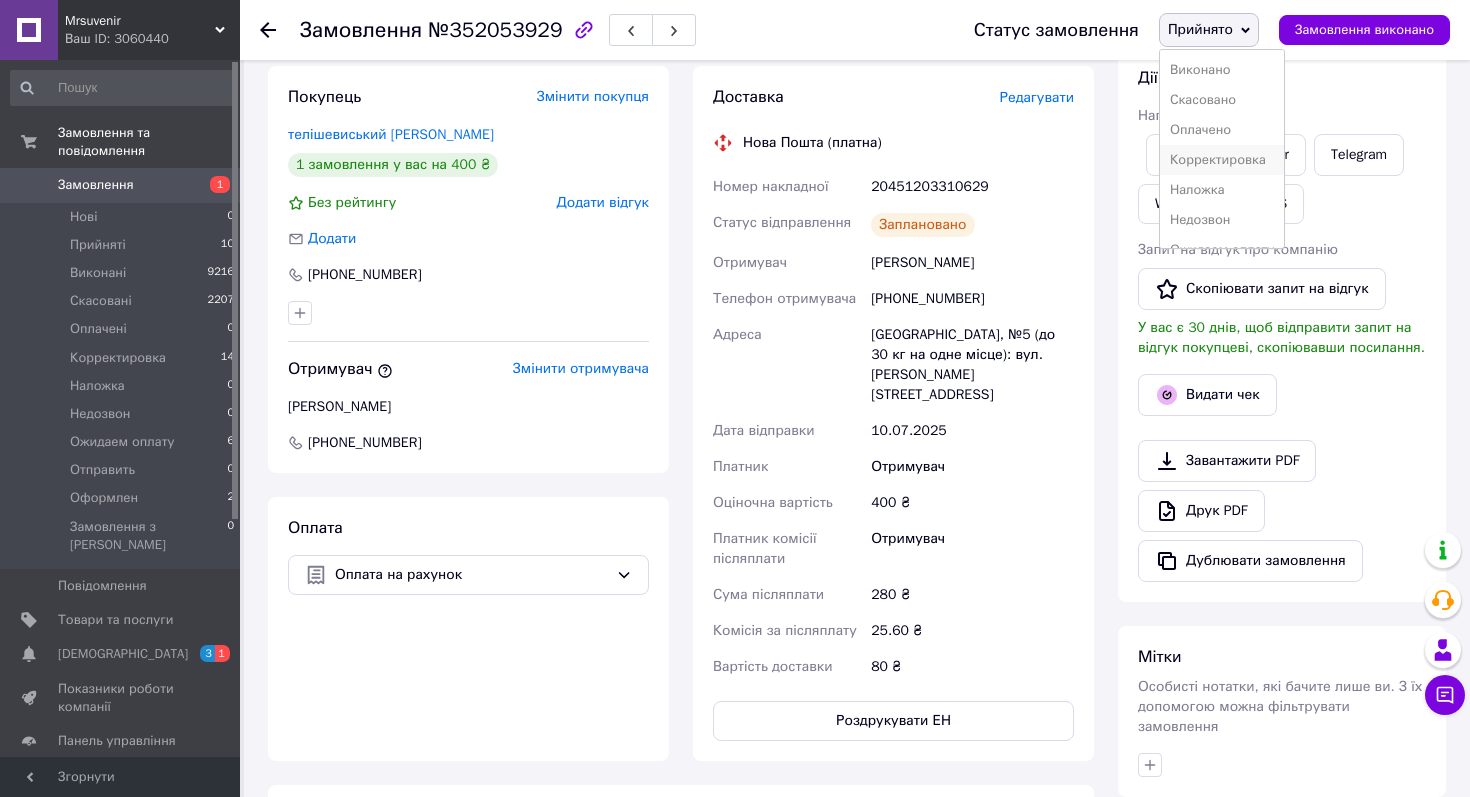 scroll, scrollTop: 82, scrollLeft: 0, axis: vertical 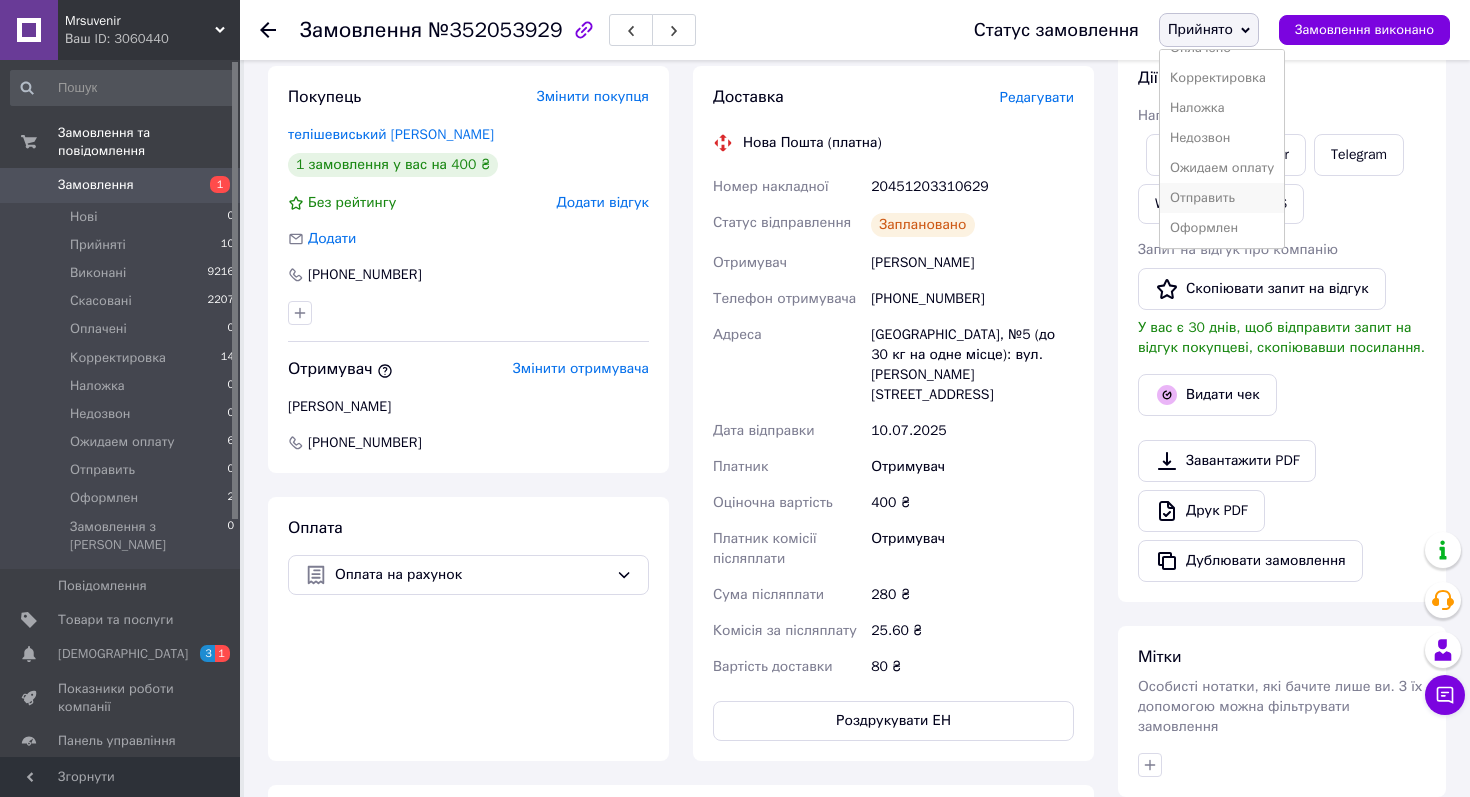 click on "Отправить" at bounding box center (1222, 198) 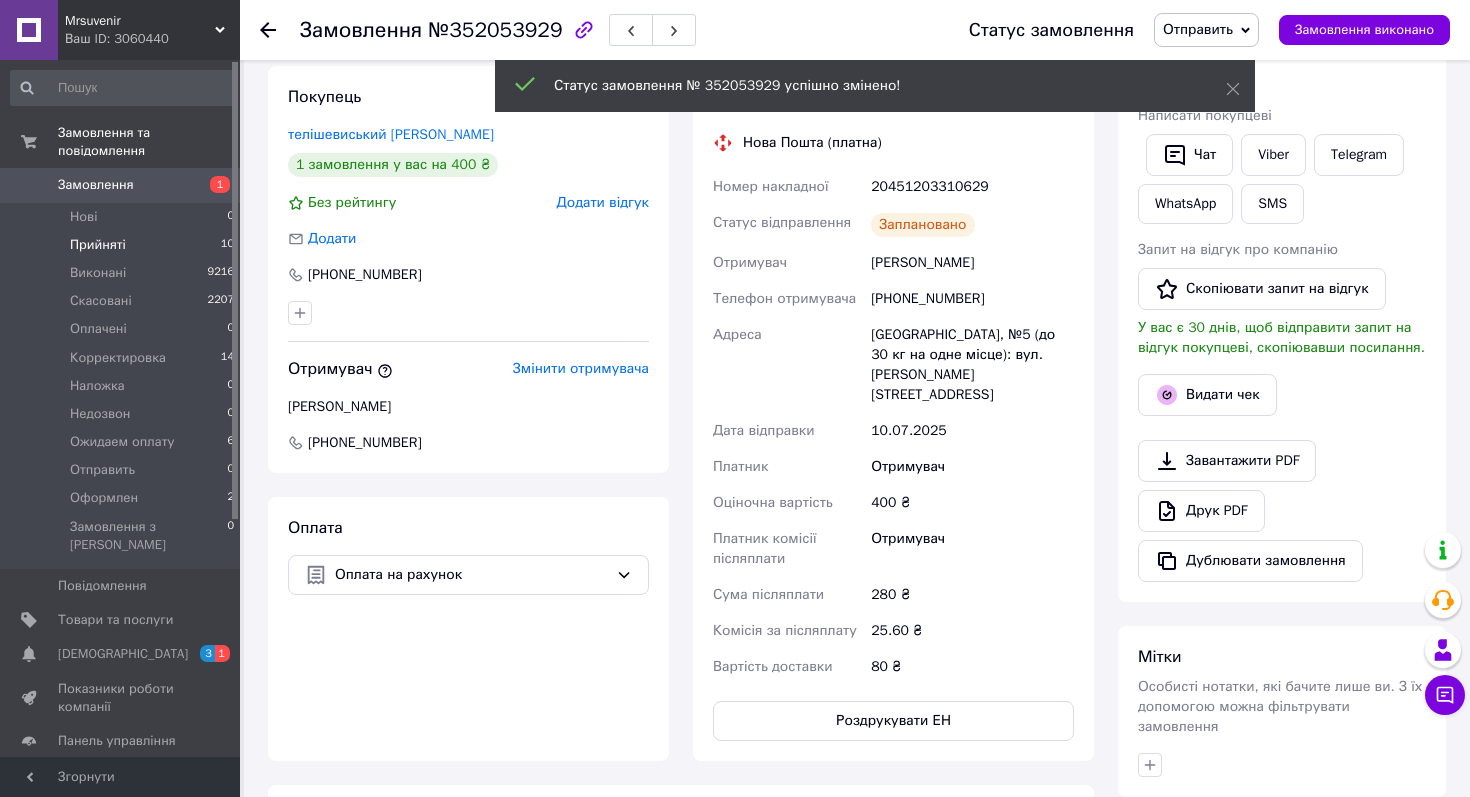 click on "Прийняті" at bounding box center [98, 245] 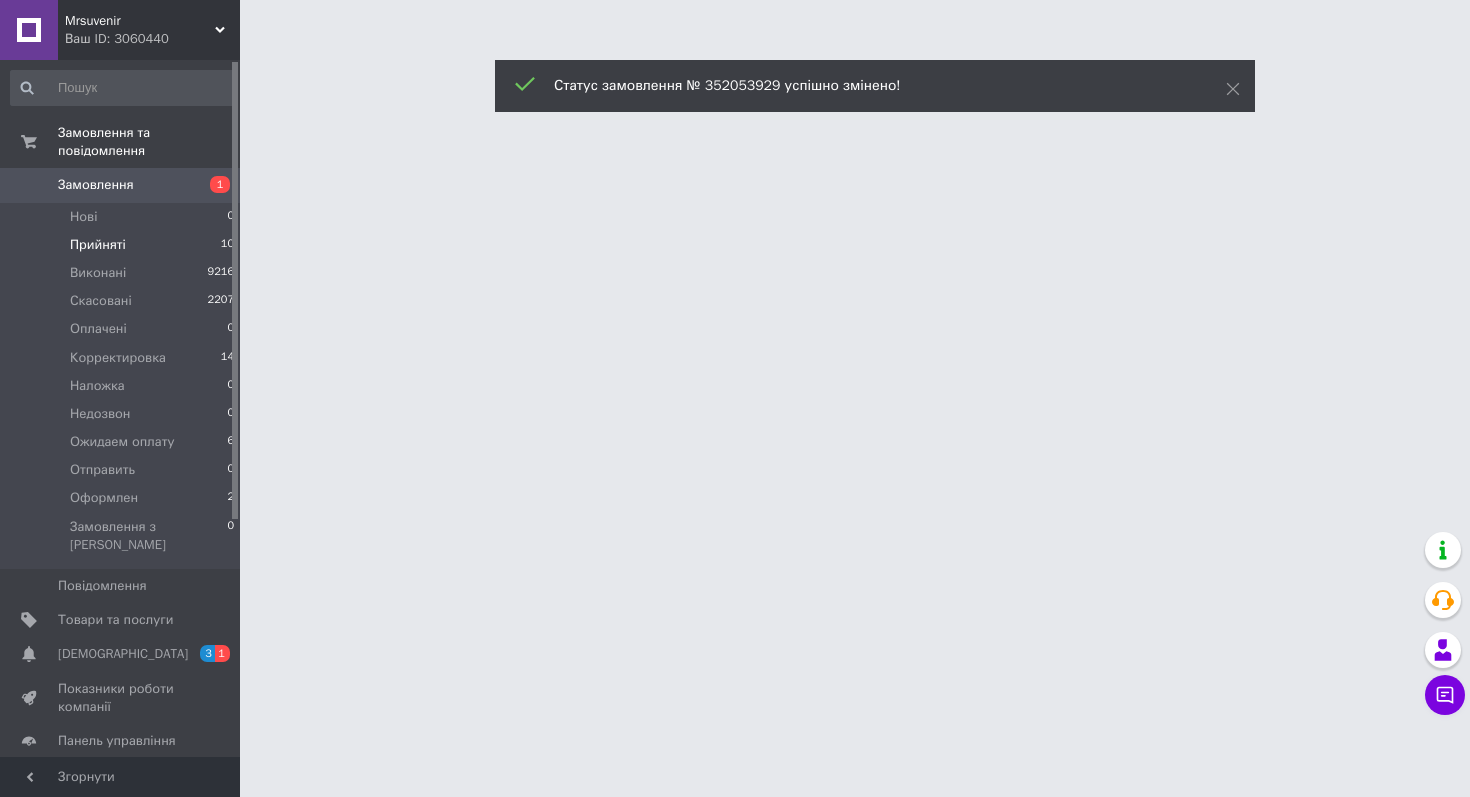 scroll, scrollTop: 0, scrollLeft: 0, axis: both 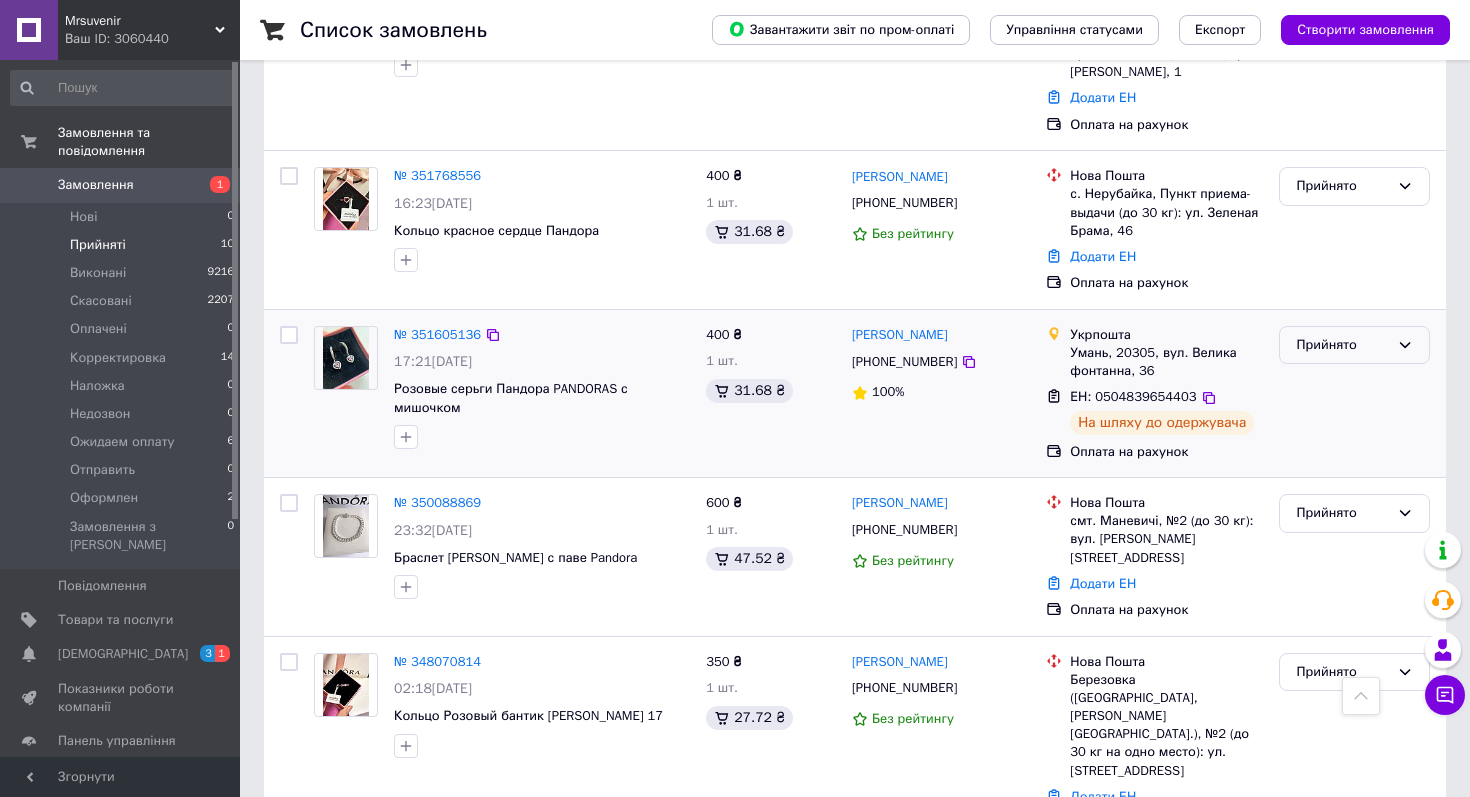 click on "Прийнято" at bounding box center (1342, 345) 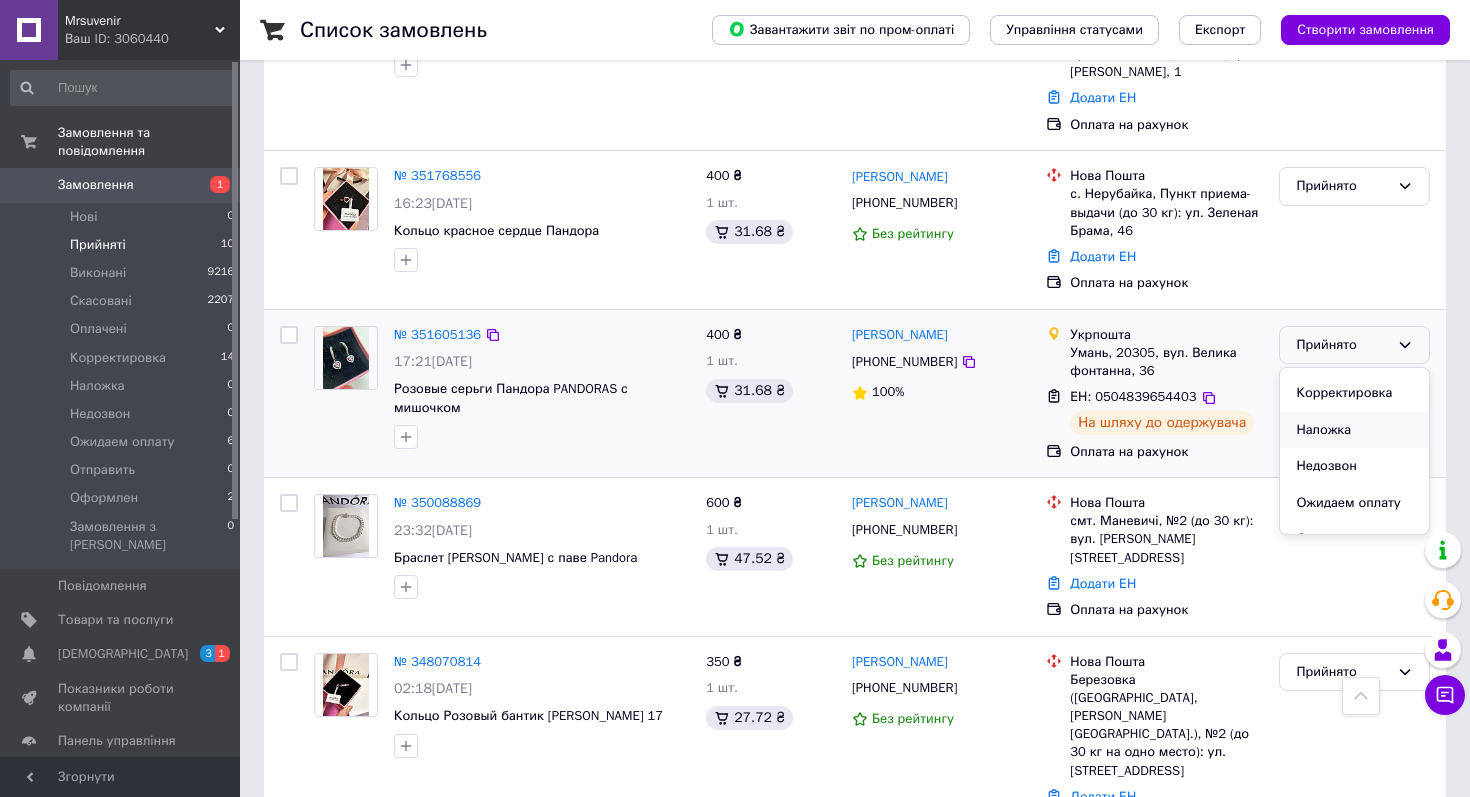 scroll, scrollTop: 163, scrollLeft: 0, axis: vertical 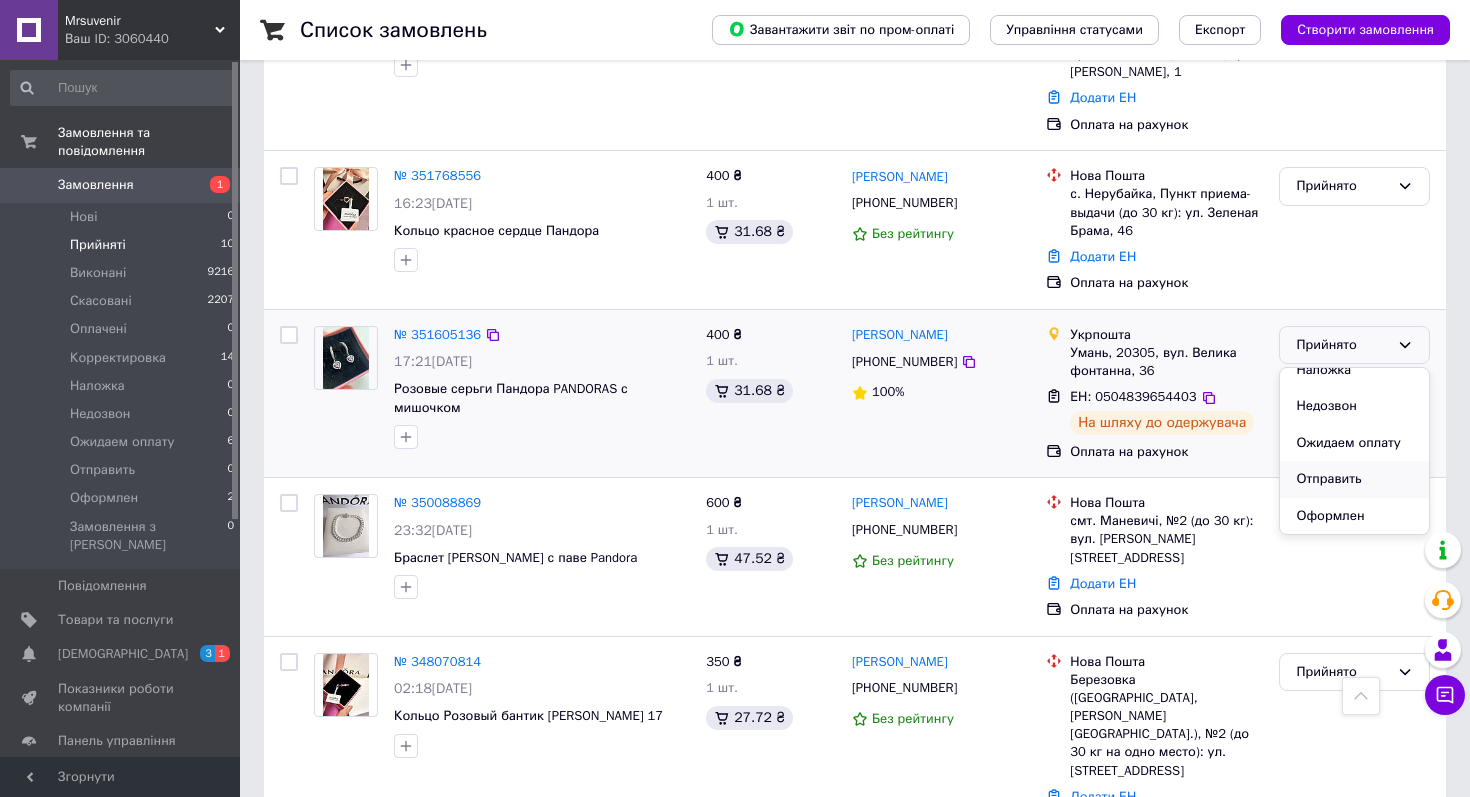 click on "Отправить" at bounding box center [1354, 479] 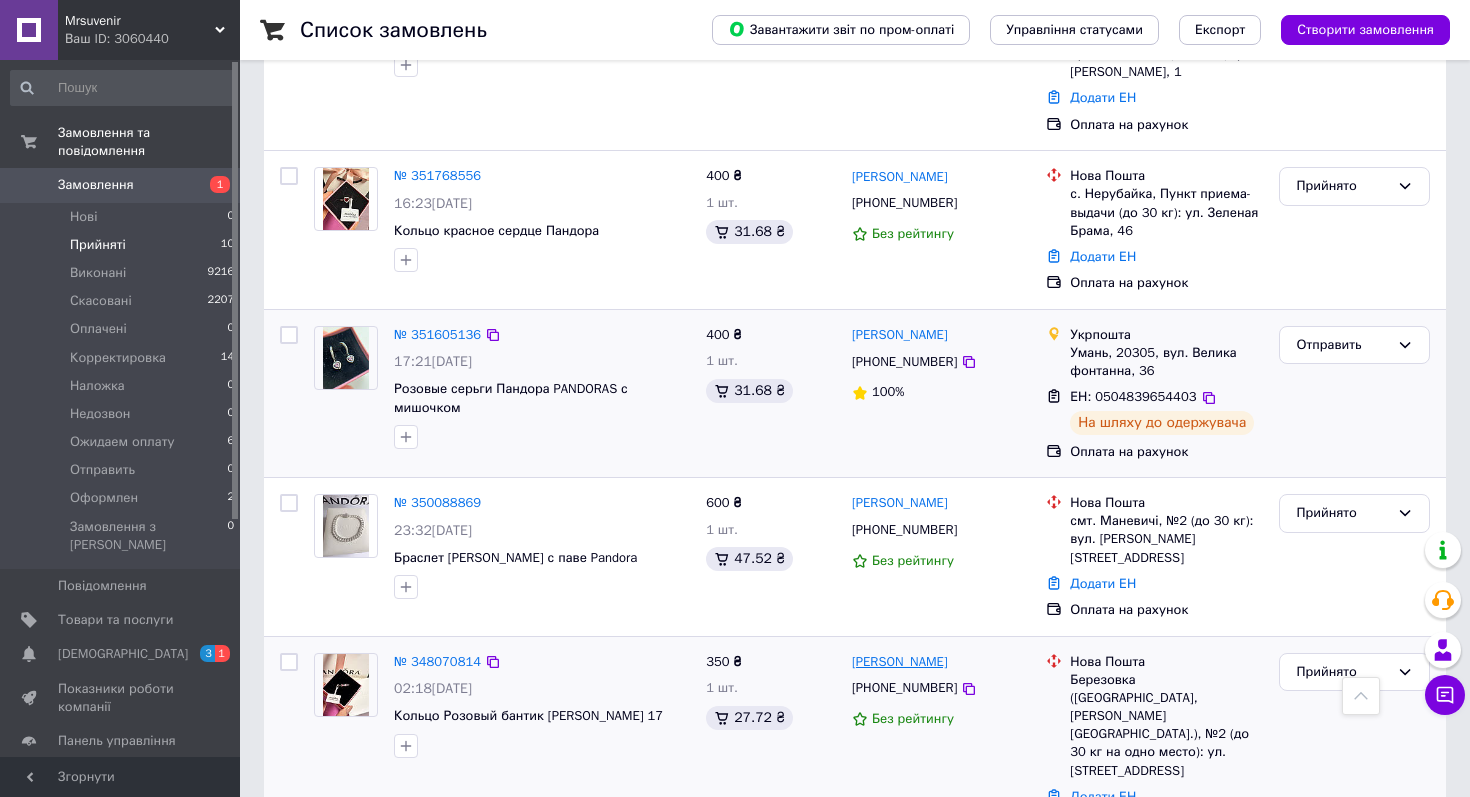 scroll, scrollTop: 938, scrollLeft: 0, axis: vertical 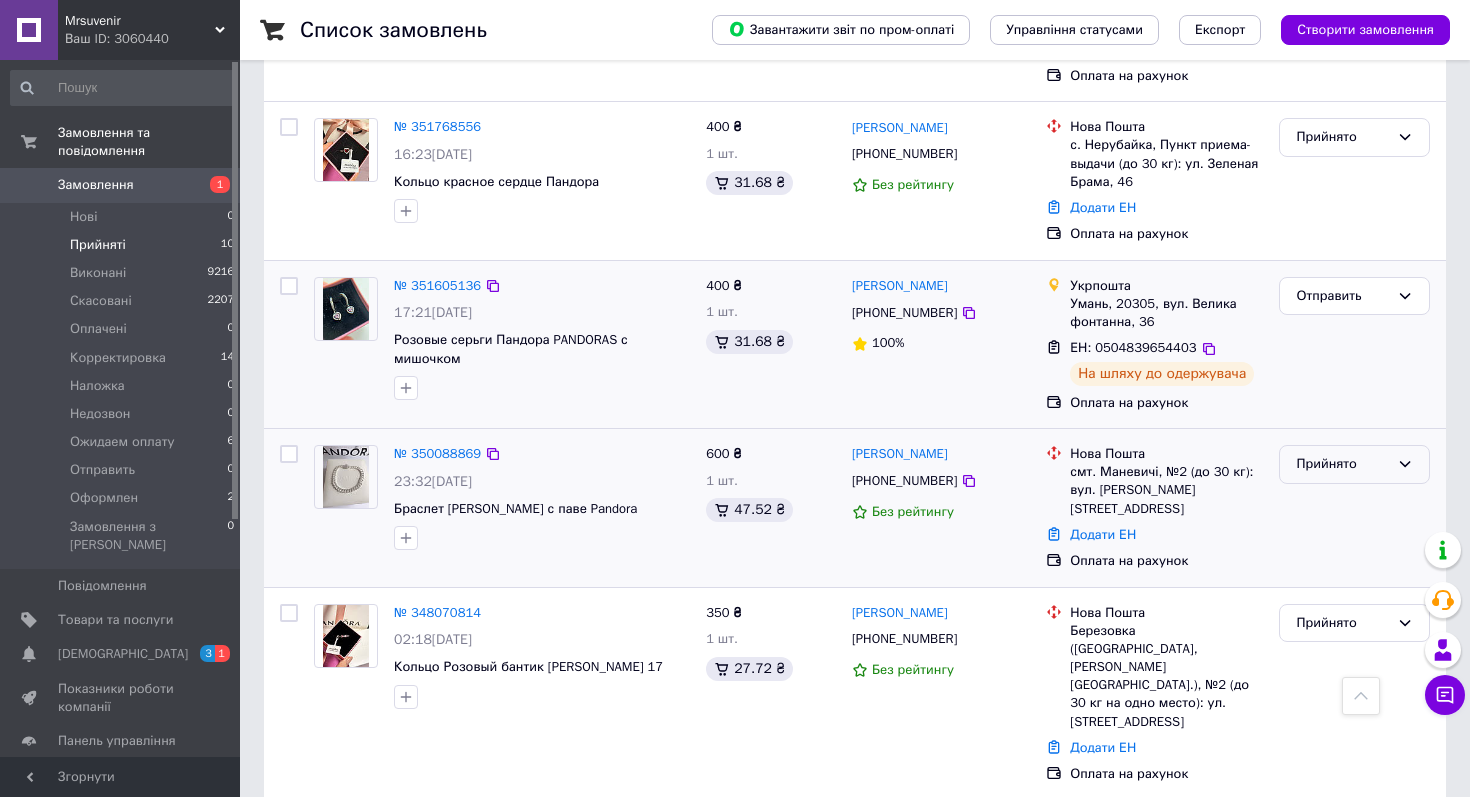 click on "Прийнято" at bounding box center (1354, 464) 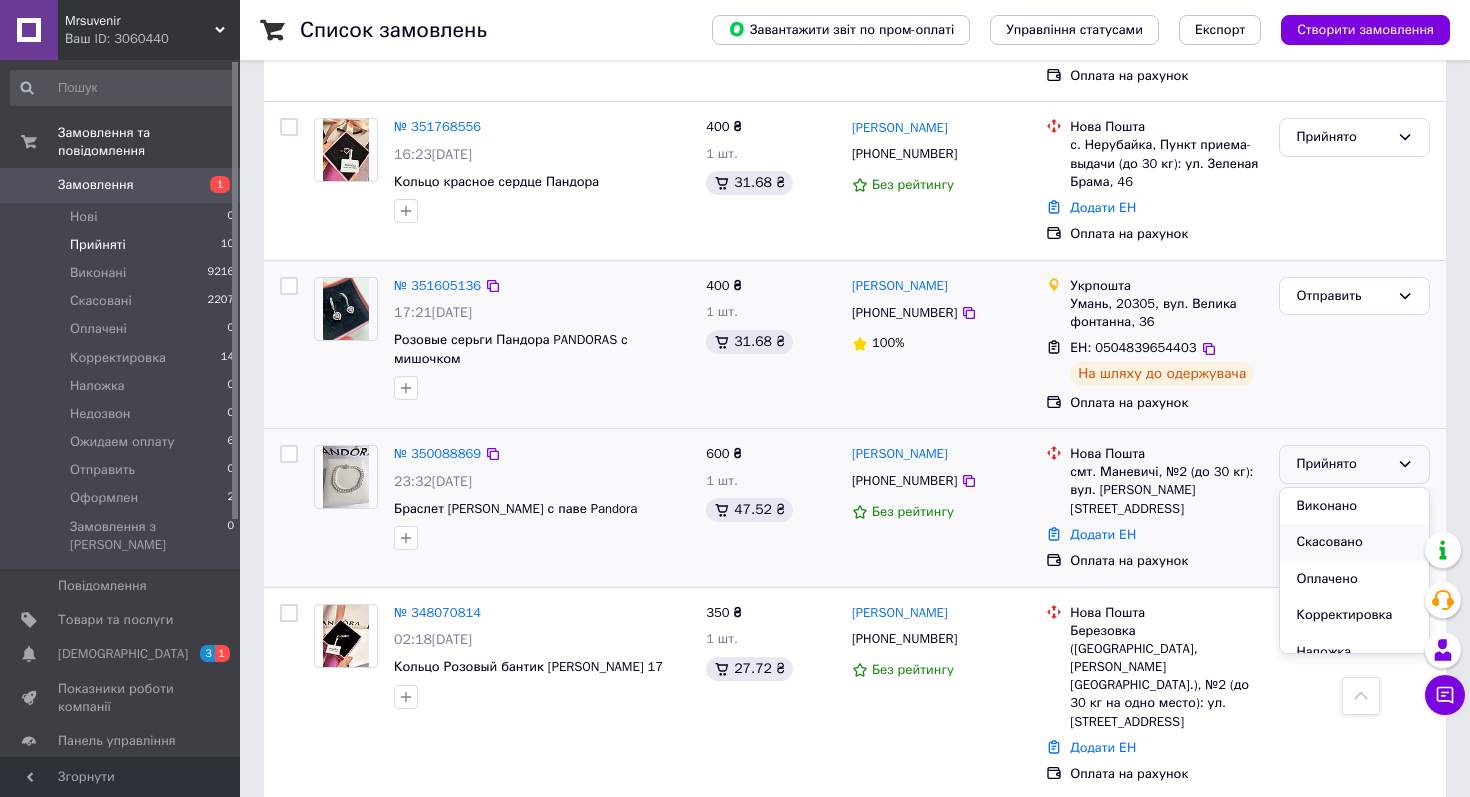 click on "Скасовано" at bounding box center [1354, 542] 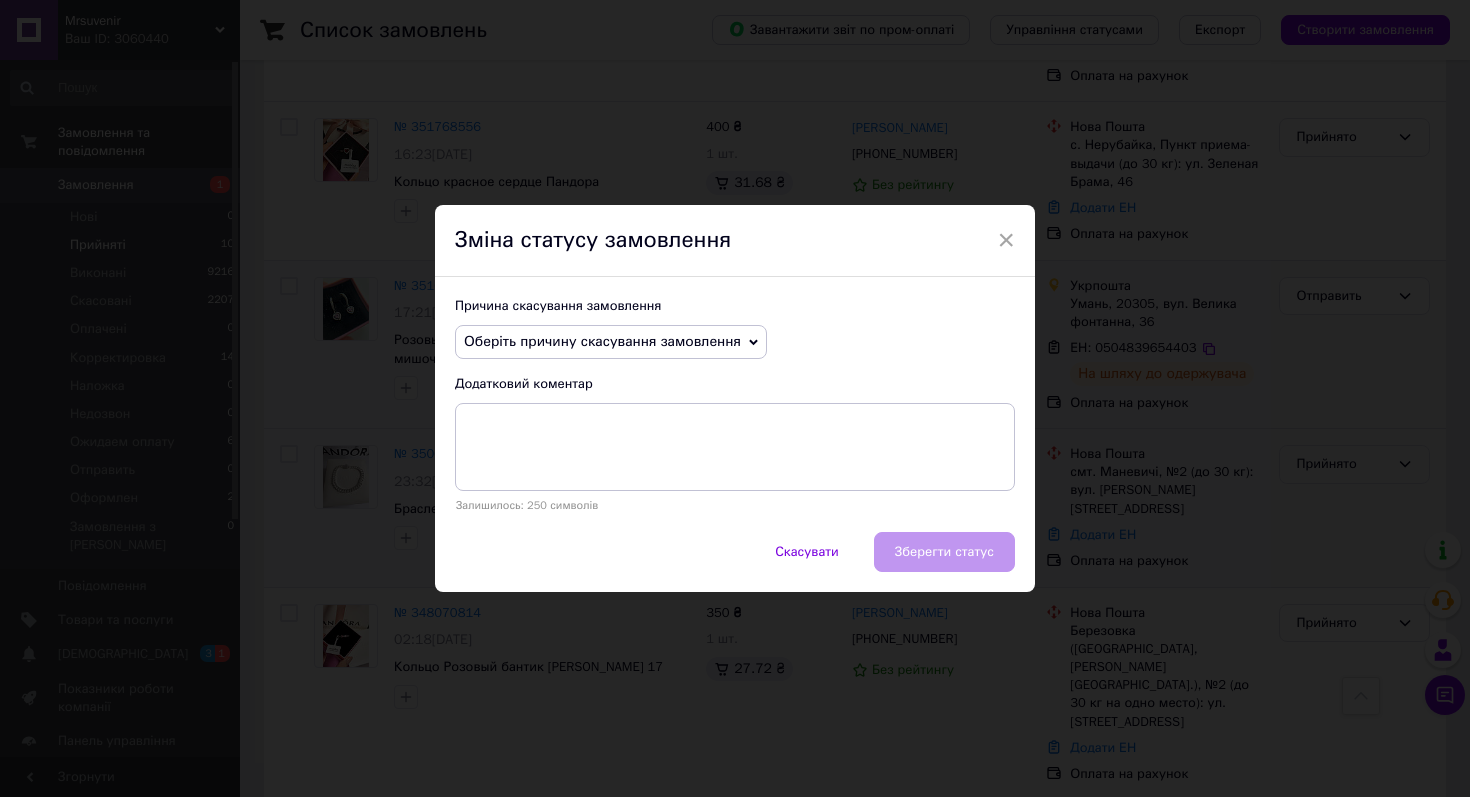click on "Оберіть причину скасування замовлення" at bounding box center (611, 342) 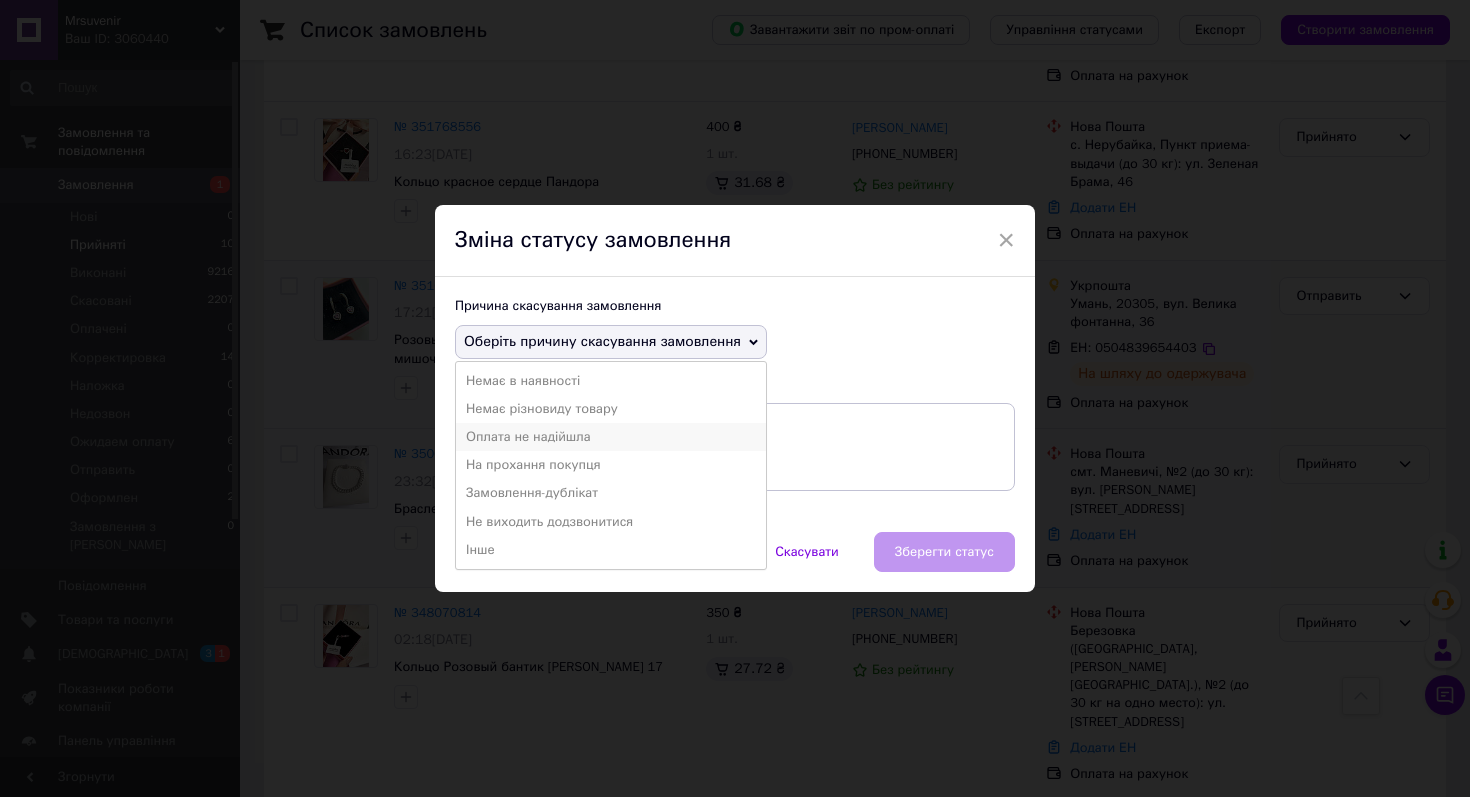 click on "Оплата не надійшла" at bounding box center [611, 437] 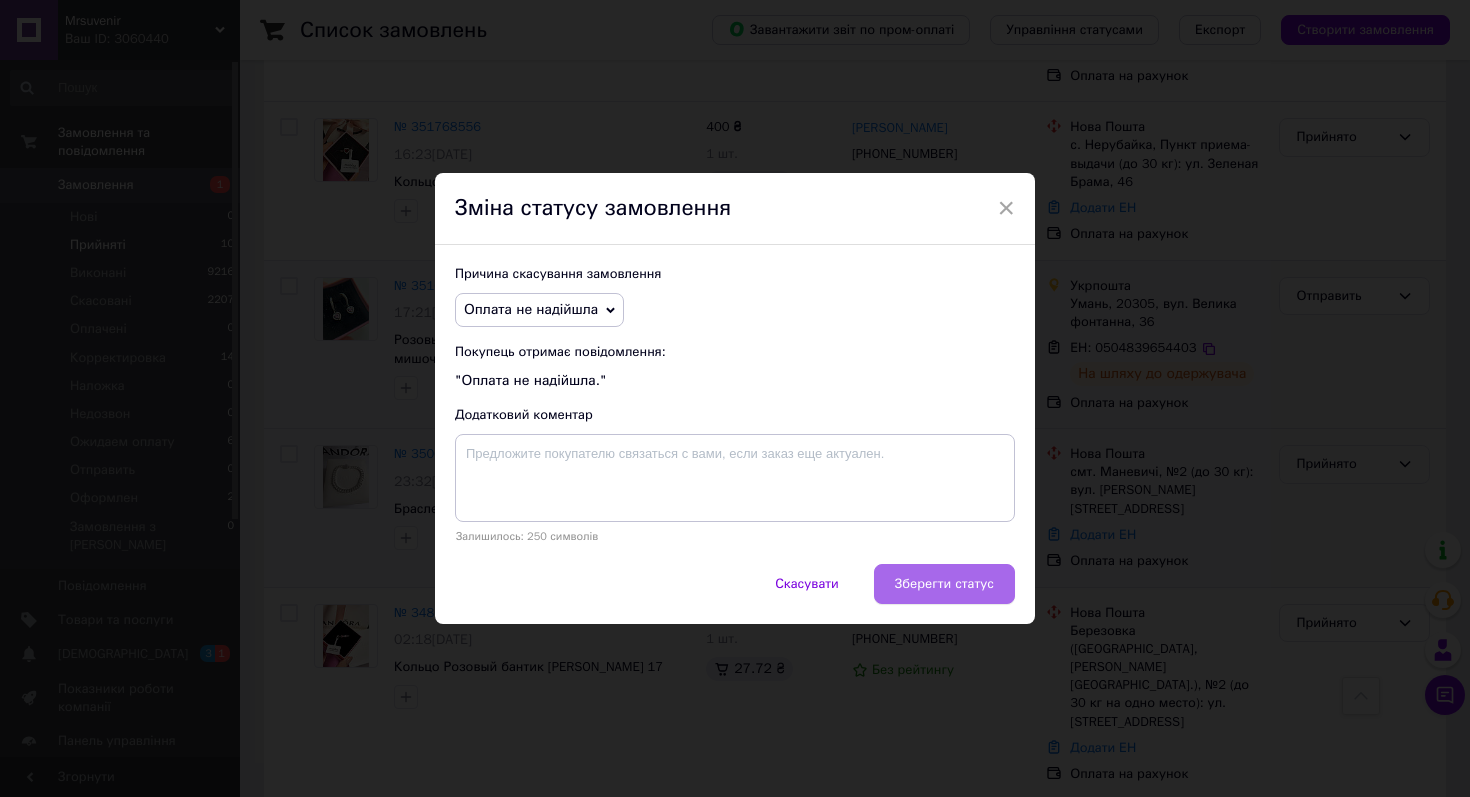 click on "Зберегти статус" at bounding box center [944, 584] 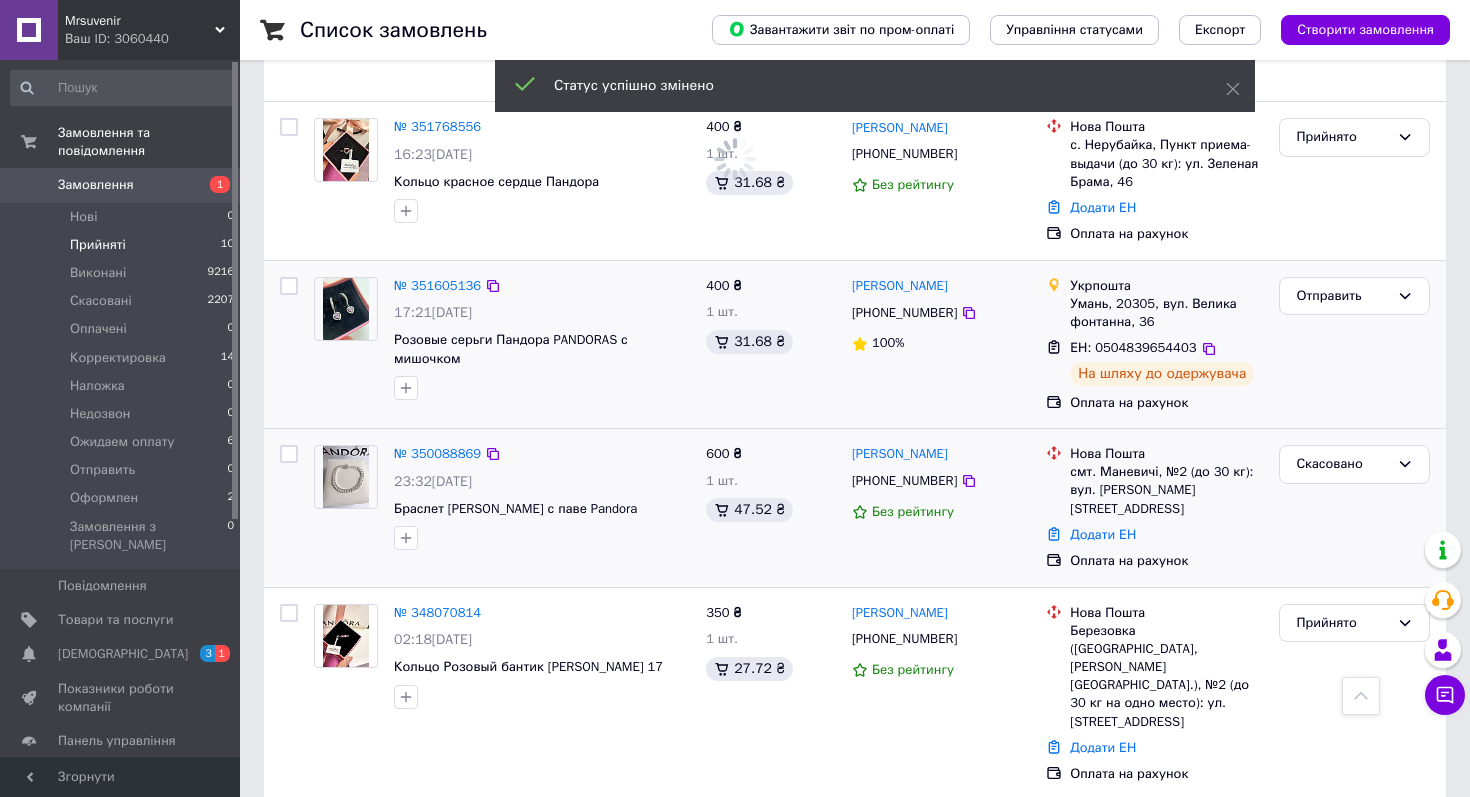 scroll, scrollTop: 751, scrollLeft: 0, axis: vertical 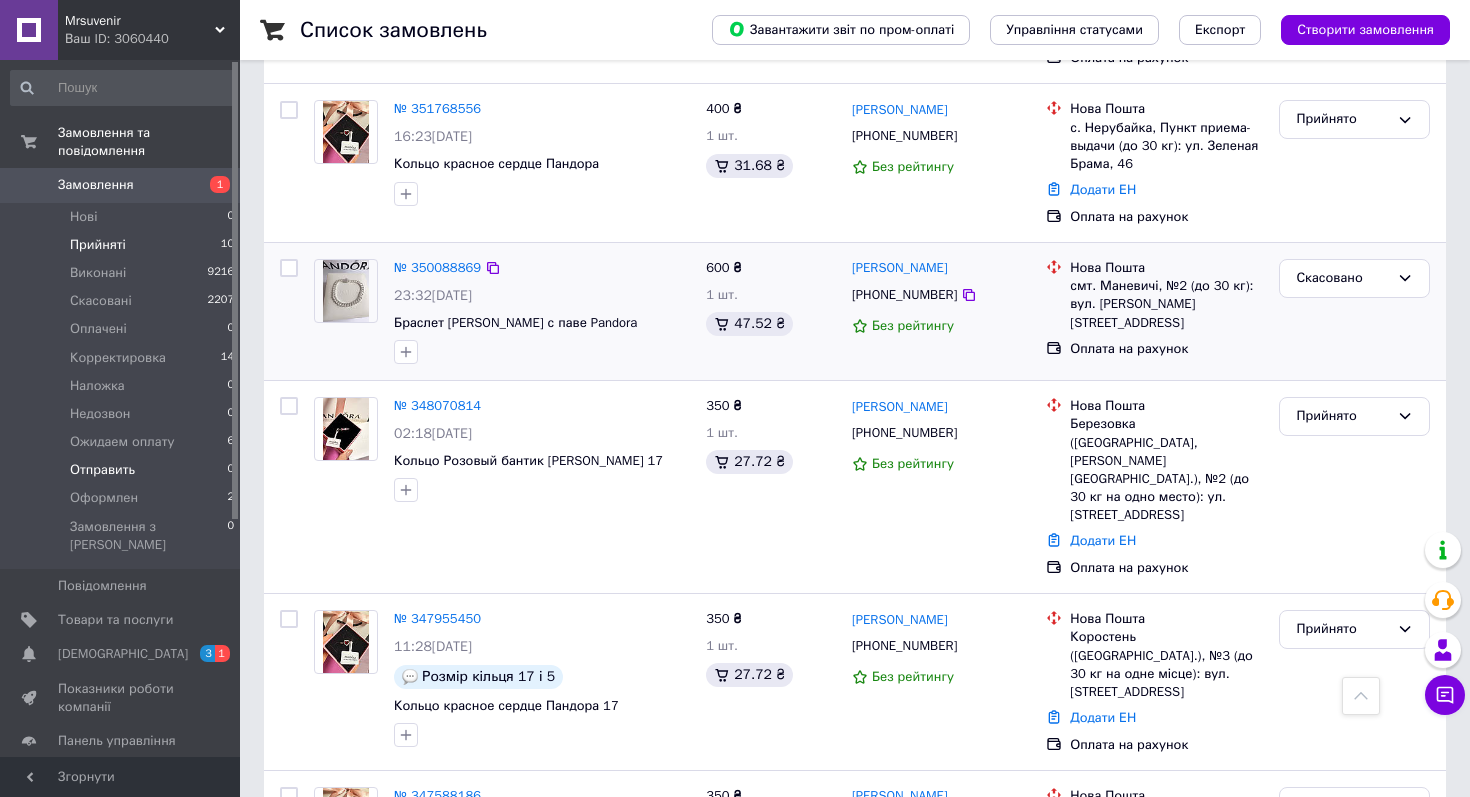 click on "Отправить 0" at bounding box center [123, 470] 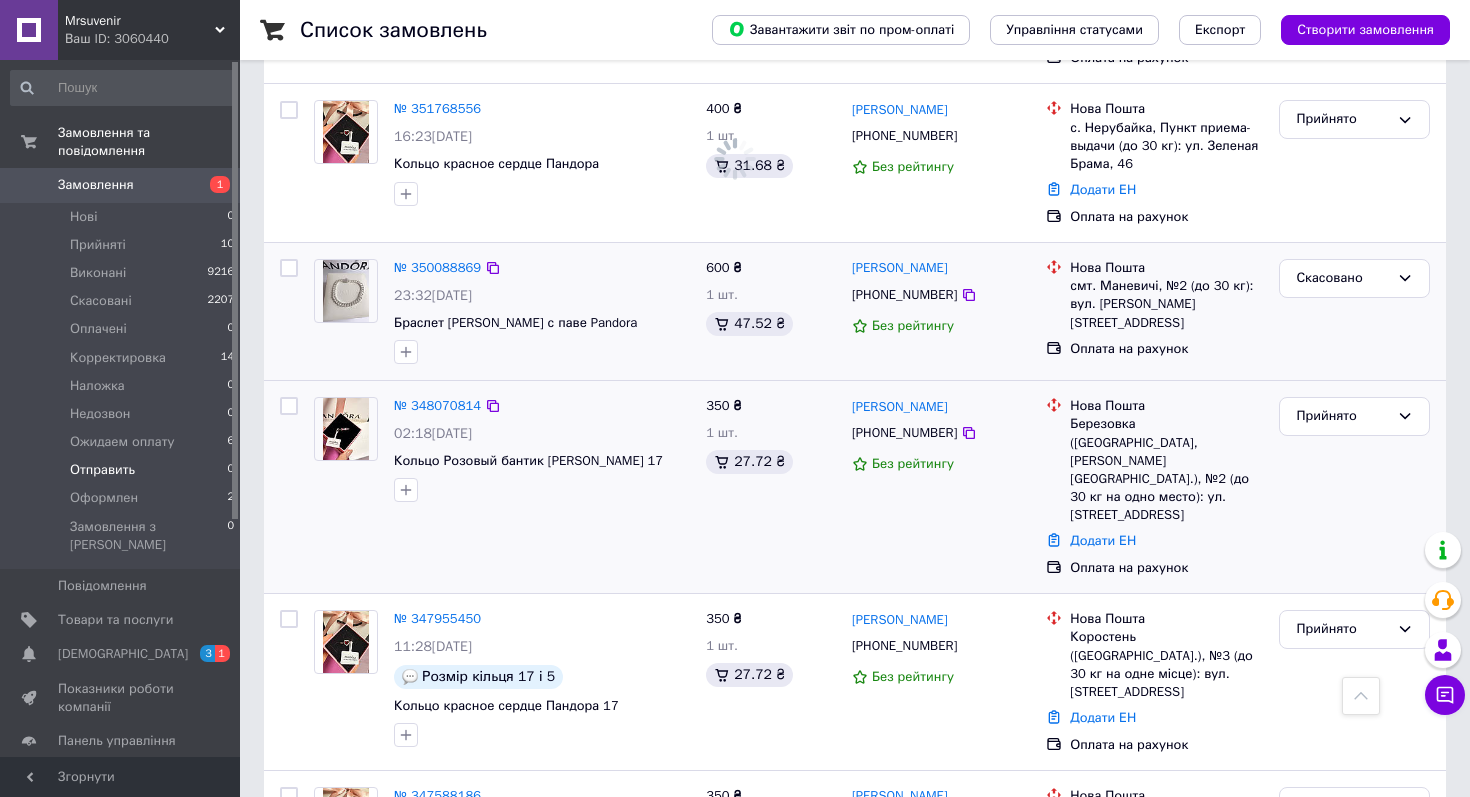 scroll, scrollTop: 0, scrollLeft: 0, axis: both 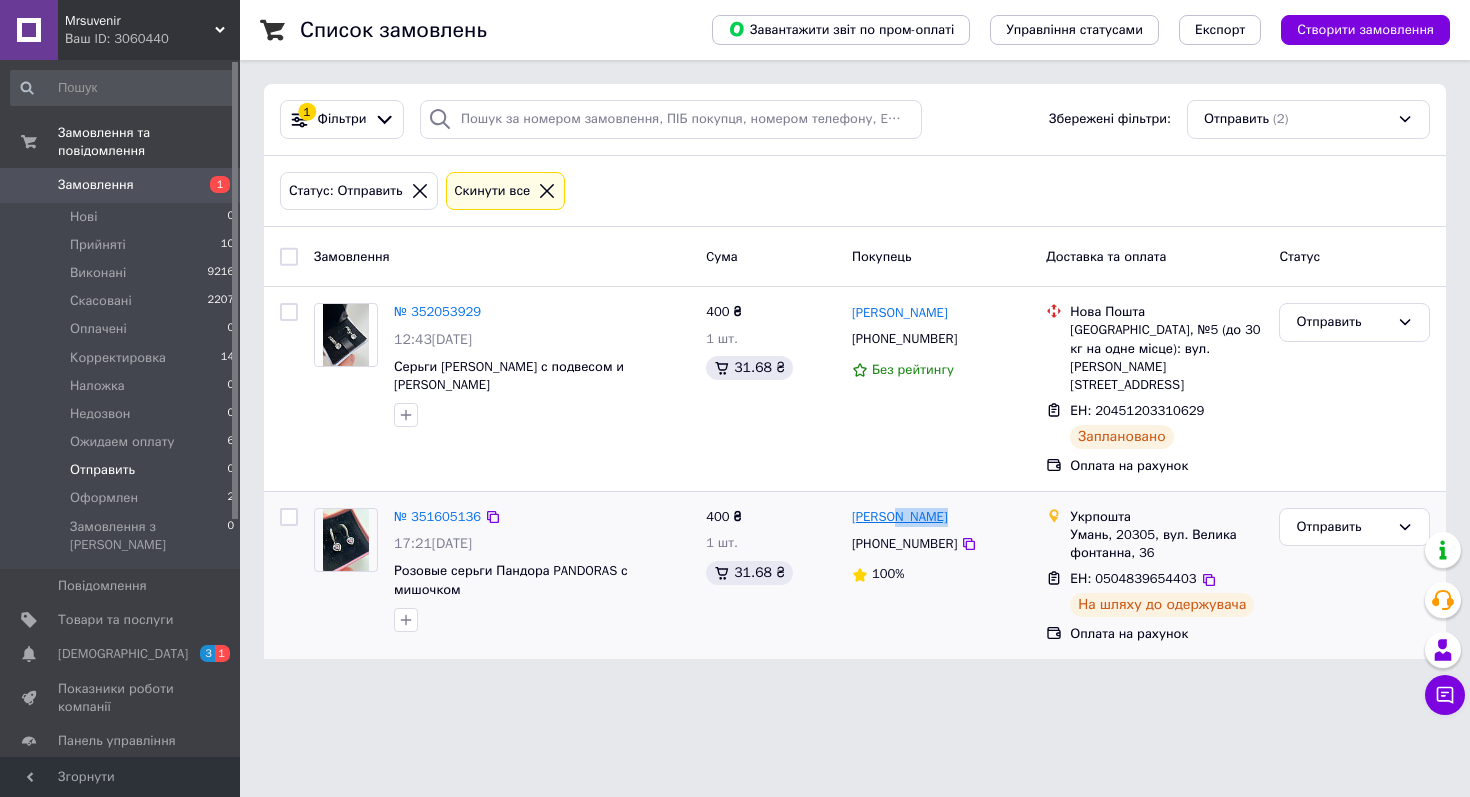 drag, startPoint x: 960, startPoint y: 492, endPoint x: 893, endPoint y: 495, distance: 67.06713 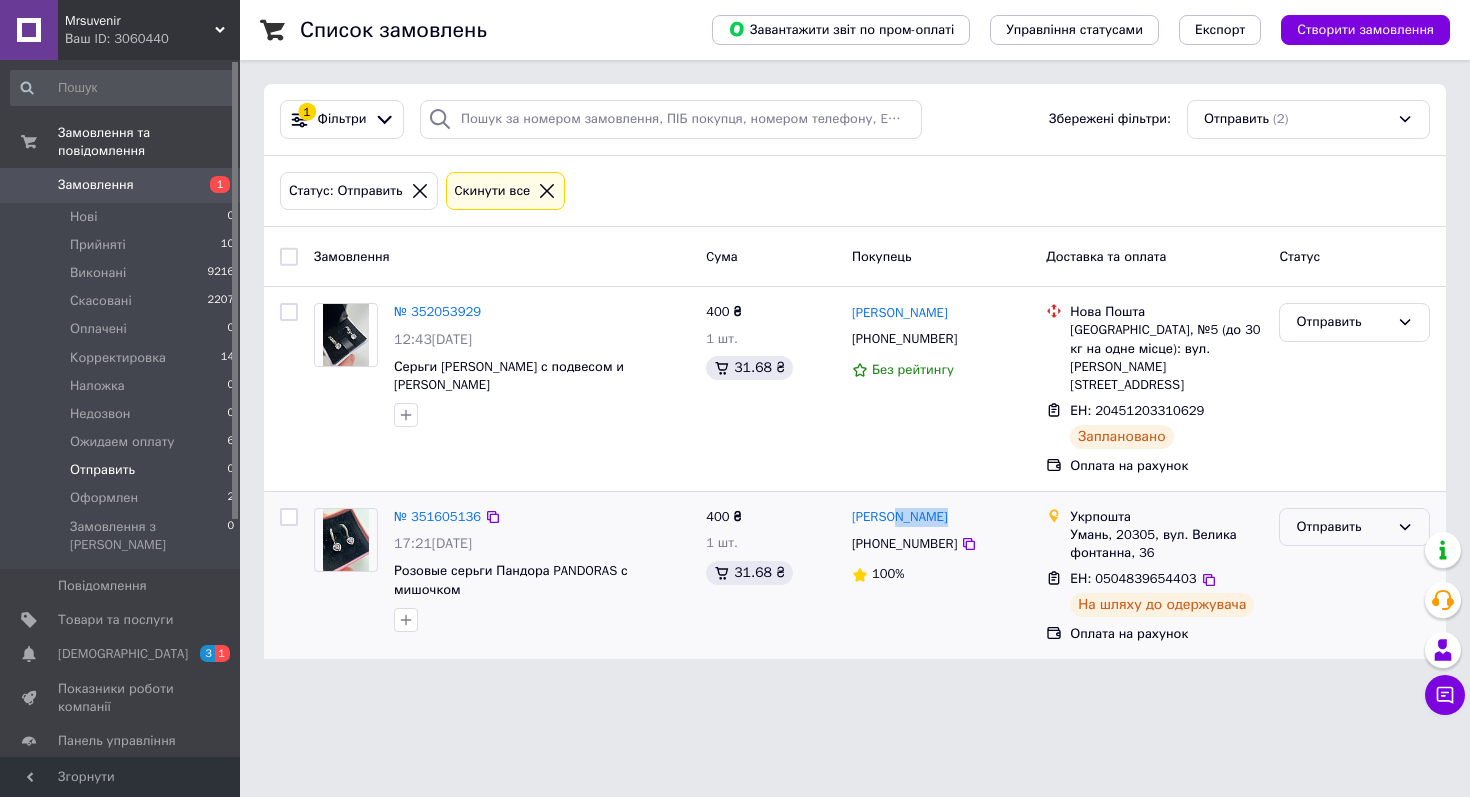click on "Отправить" at bounding box center [1342, 527] 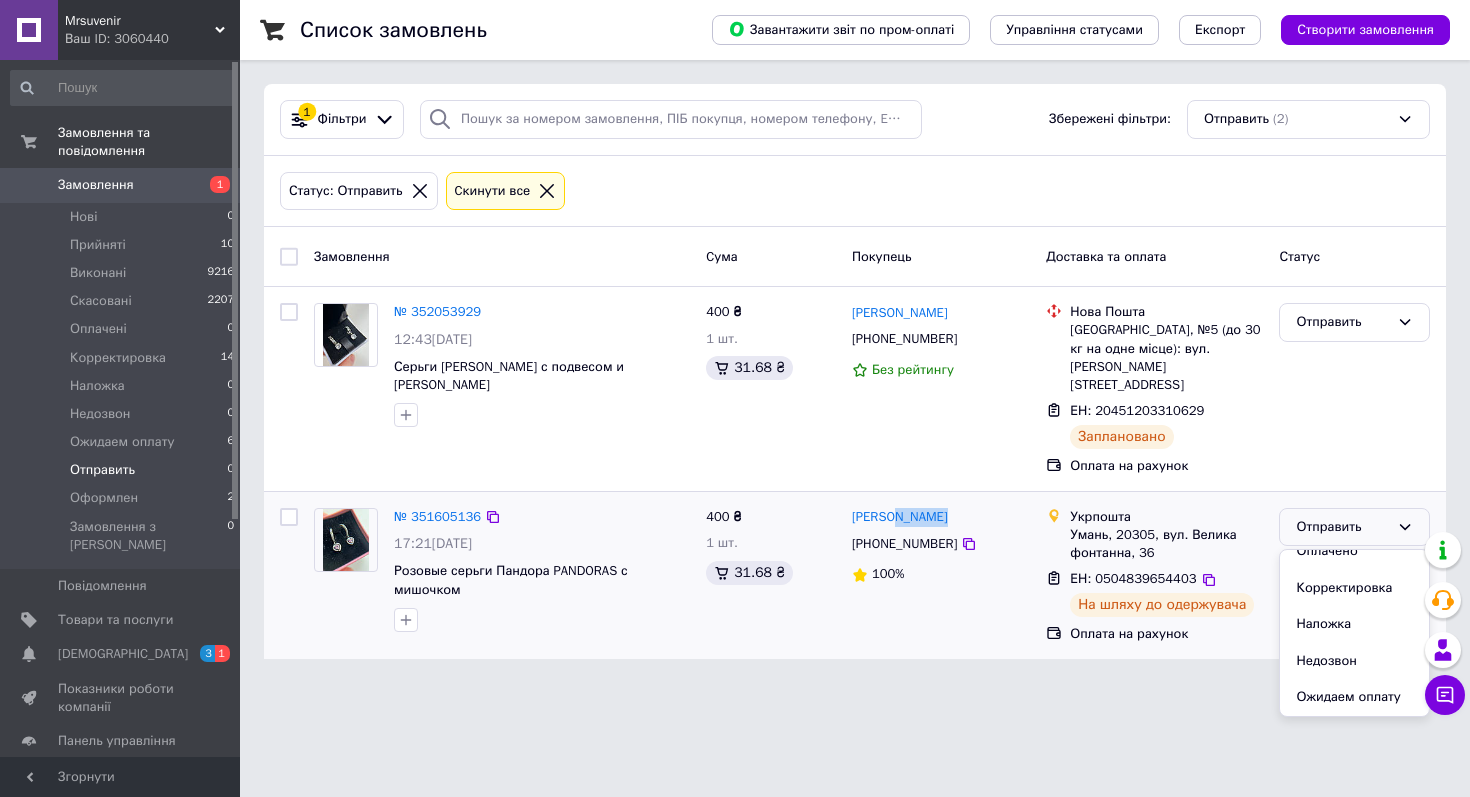 scroll, scrollTop: 163, scrollLeft: 0, axis: vertical 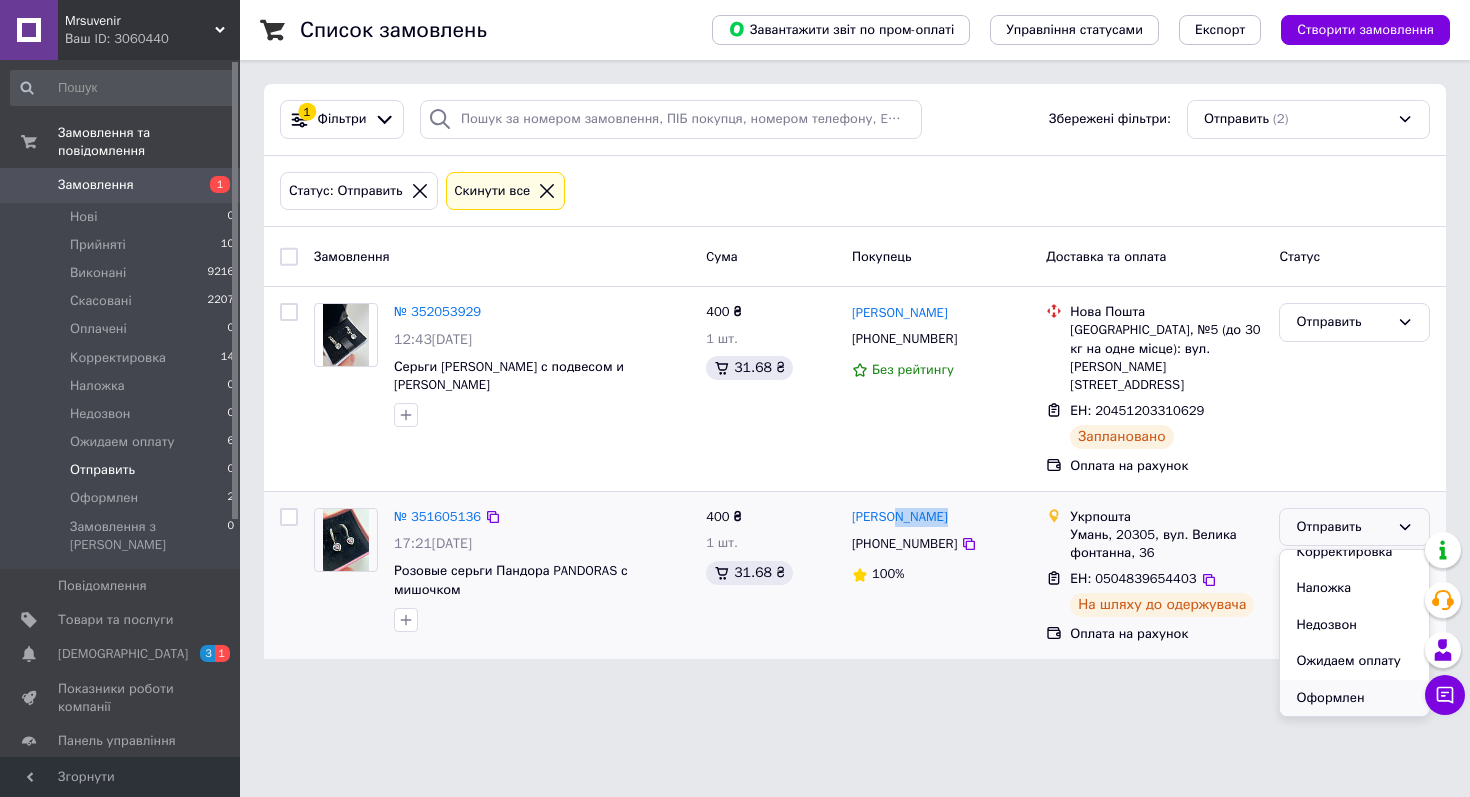 click on "Оформлен" at bounding box center [1354, 698] 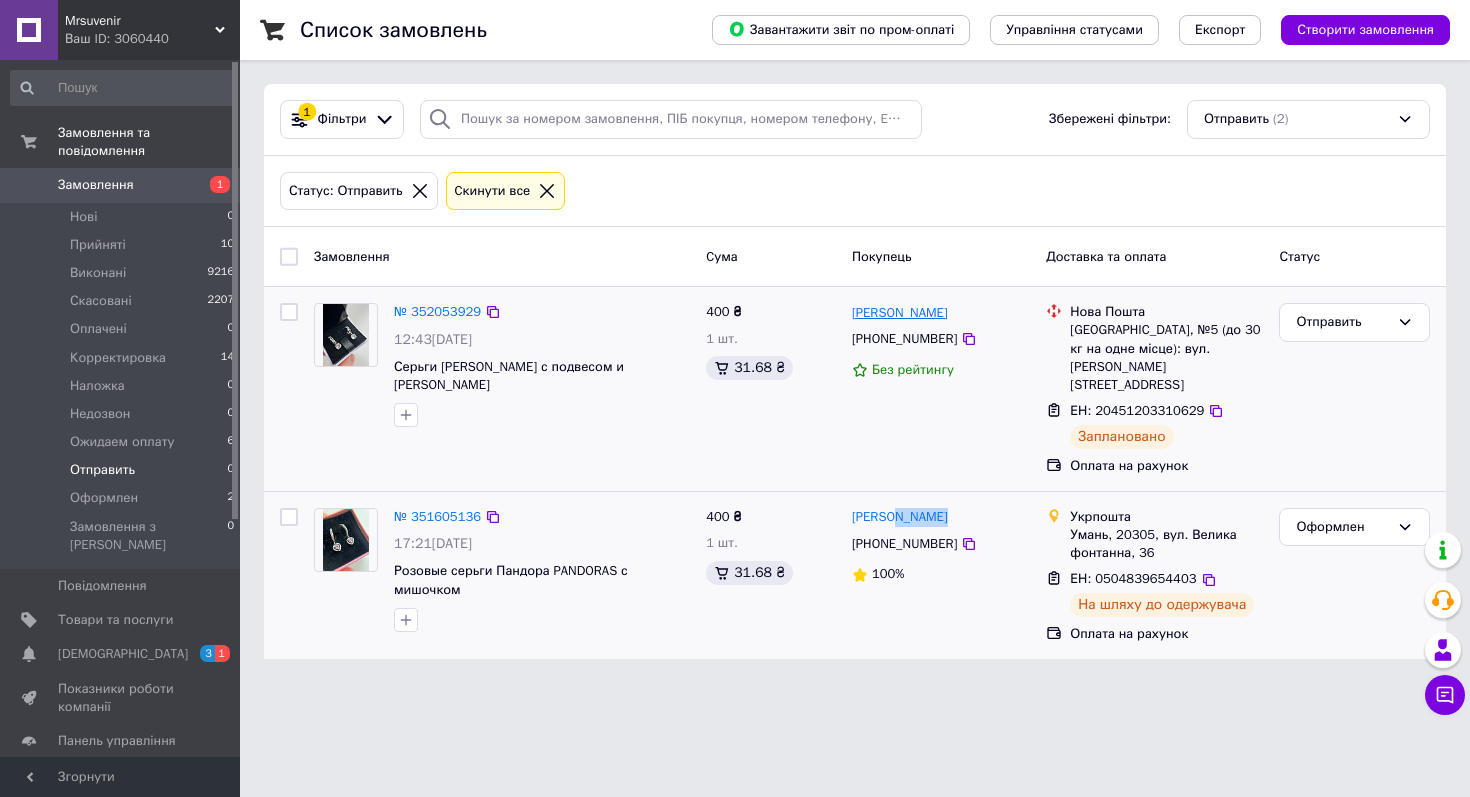 drag, startPoint x: 1007, startPoint y: 312, endPoint x: 903, endPoint y: 306, distance: 104.172935 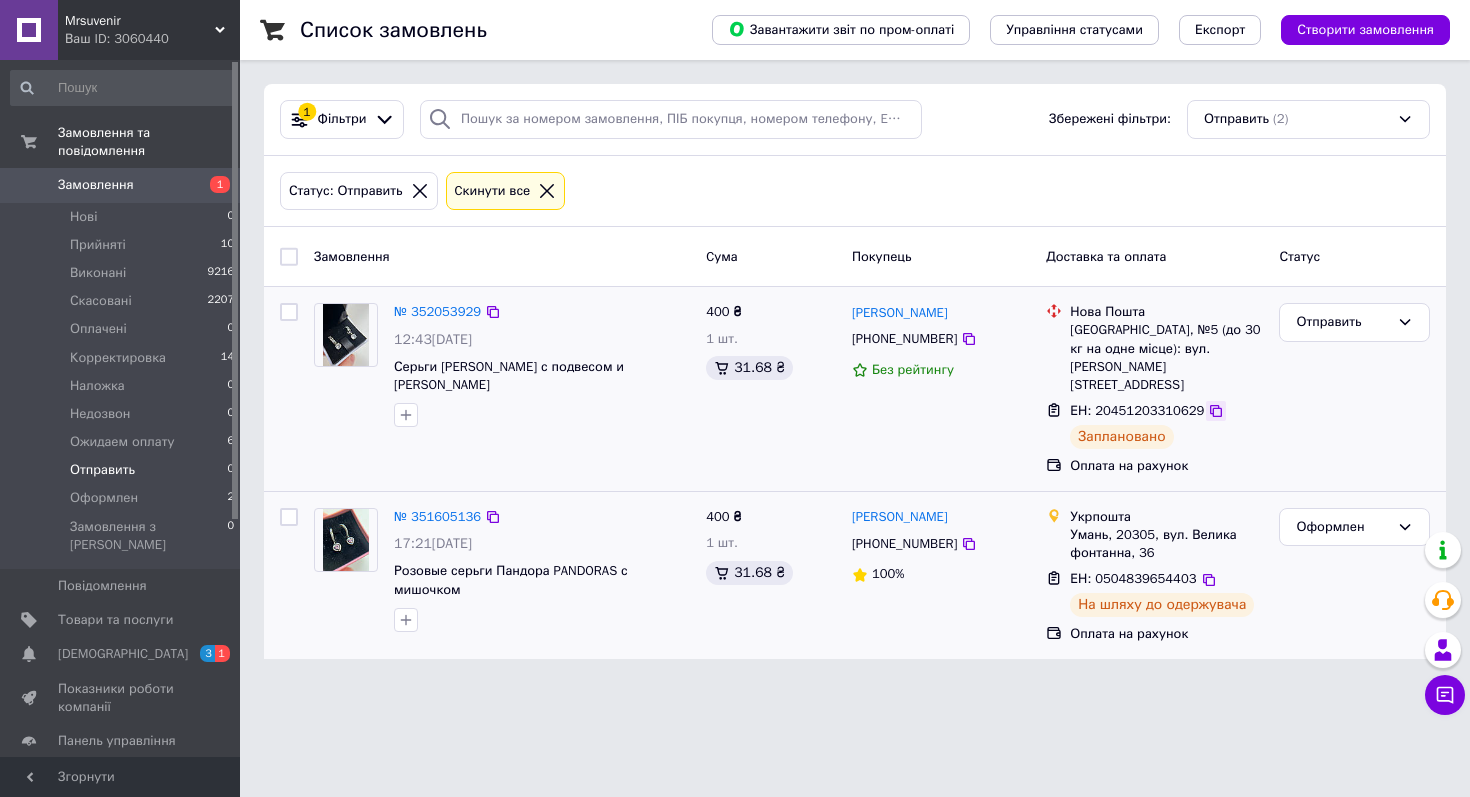 click 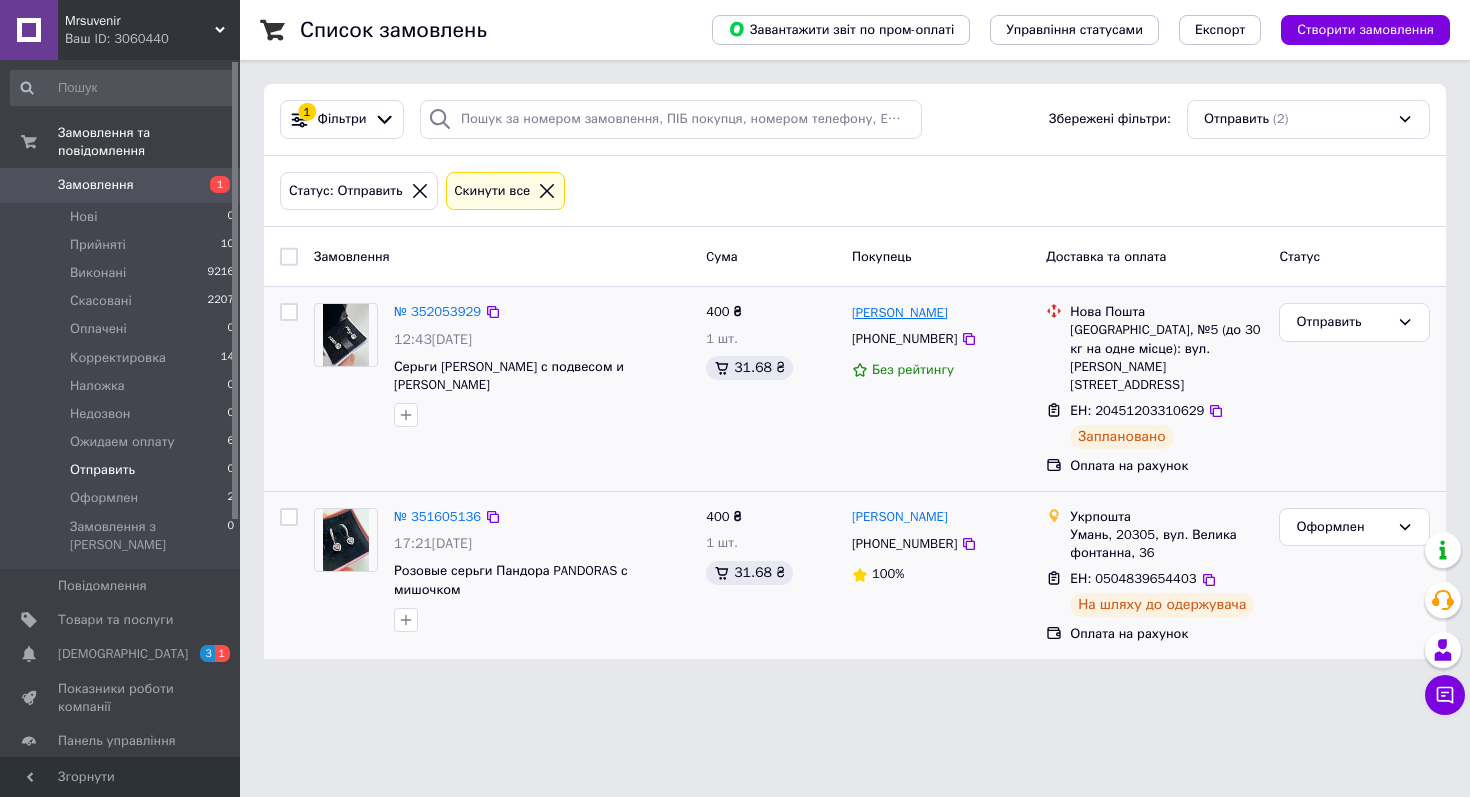 drag, startPoint x: 1004, startPoint y: 312, endPoint x: 905, endPoint y: 308, distance: 99.08077 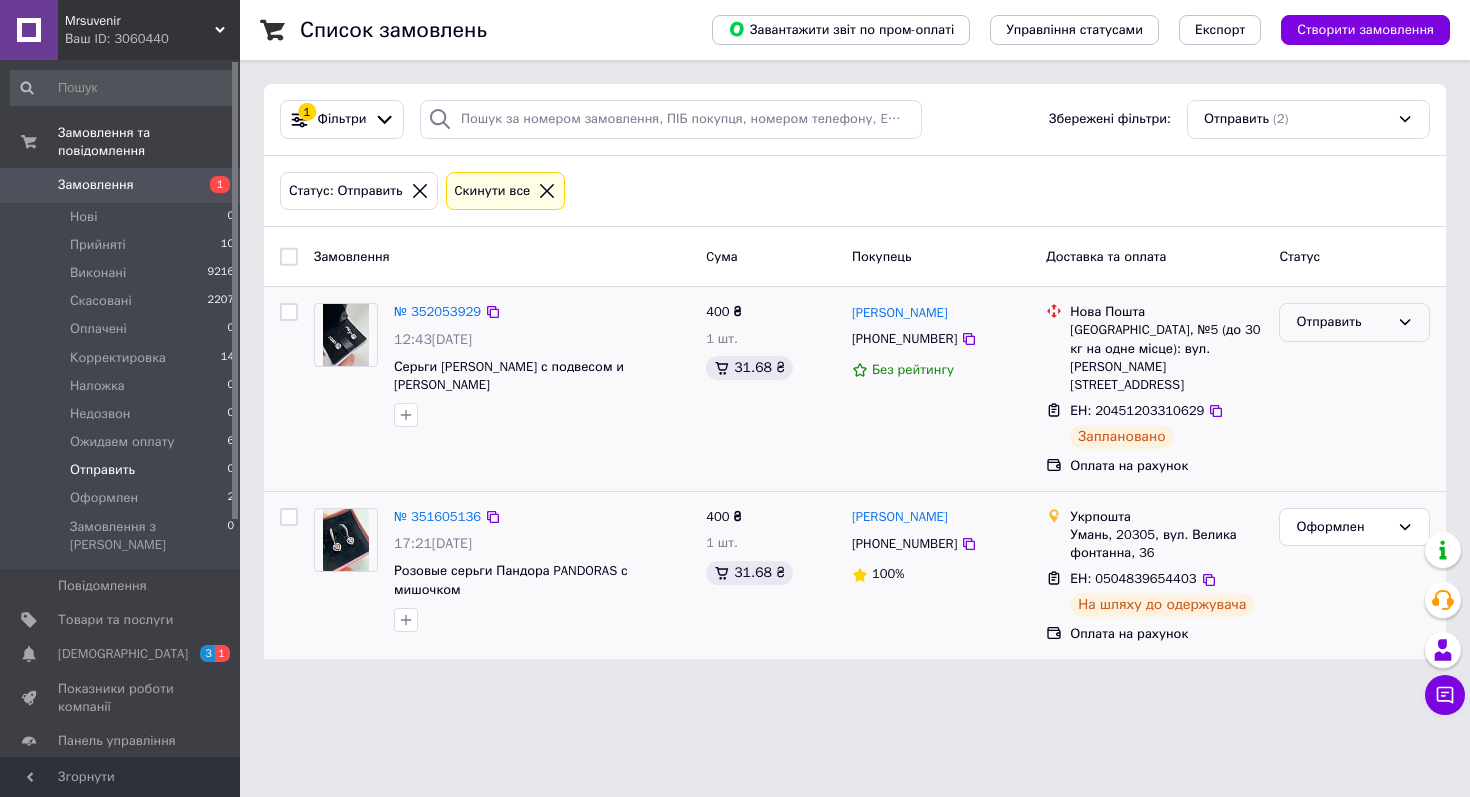 click on "Отправить" at bounding box center (1342, 322) 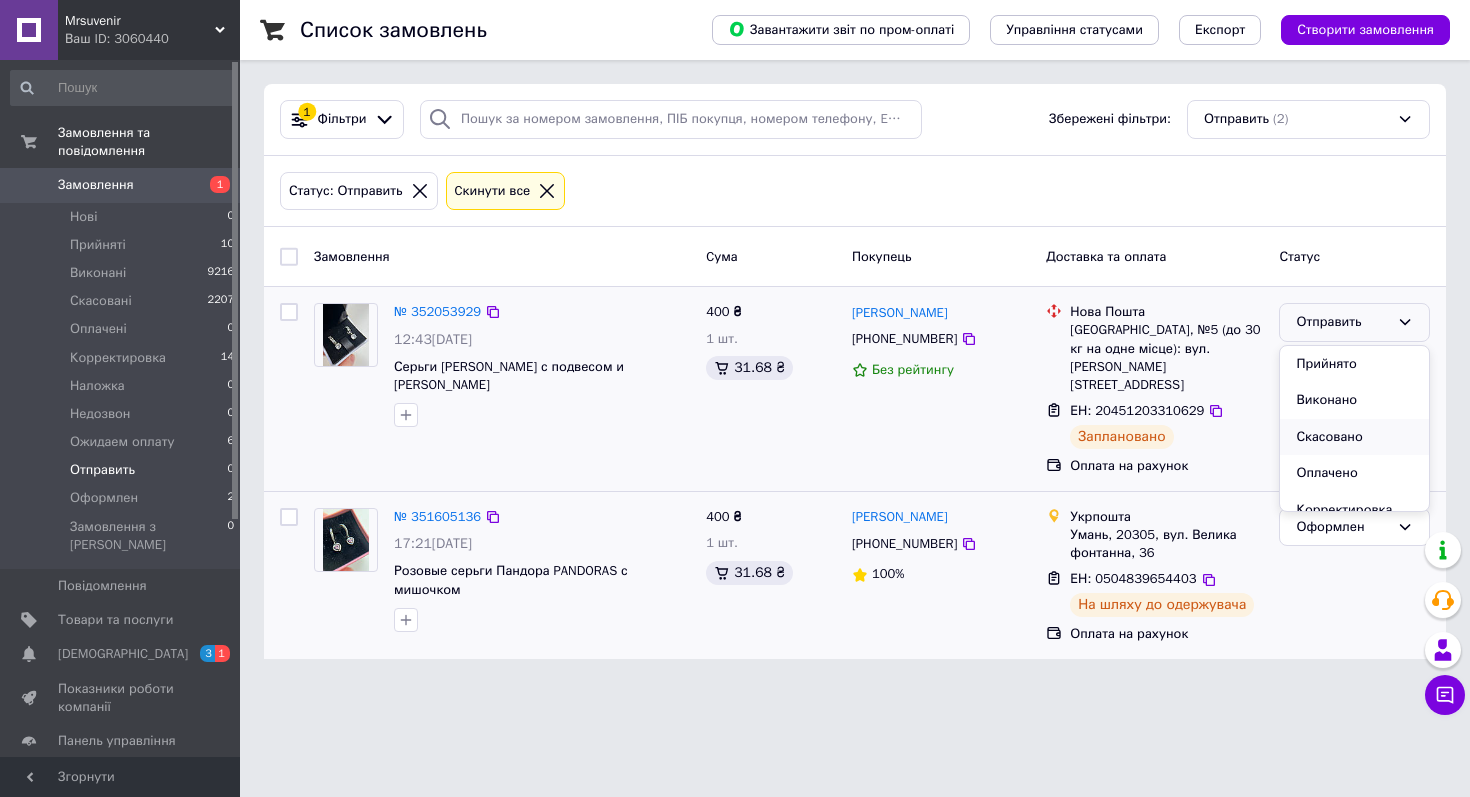 scroll, scrollTop: 163, scrollLeft: 0, axis: vertical 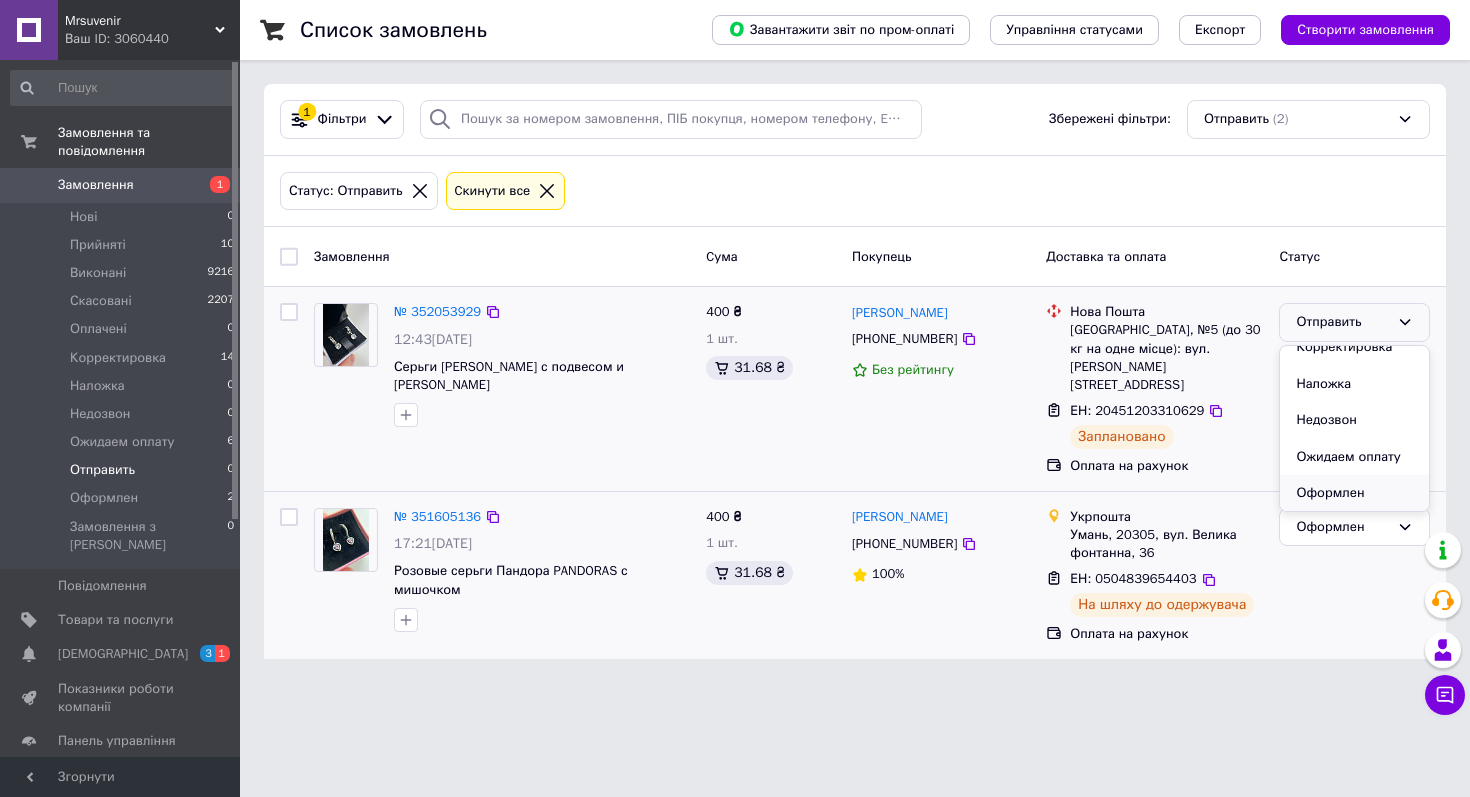 click on "Оформлен" at bounding box center (1354, 493) 